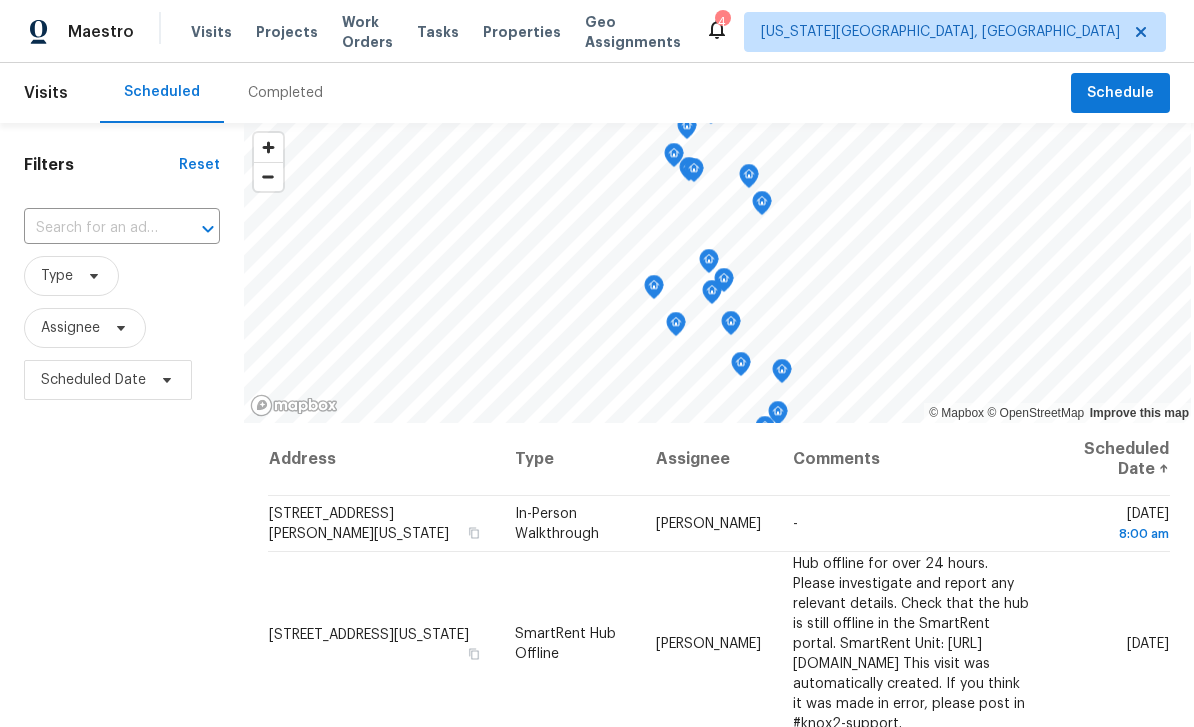 scroll, scrollTop: 0, scrollLeft: 0, axis: both 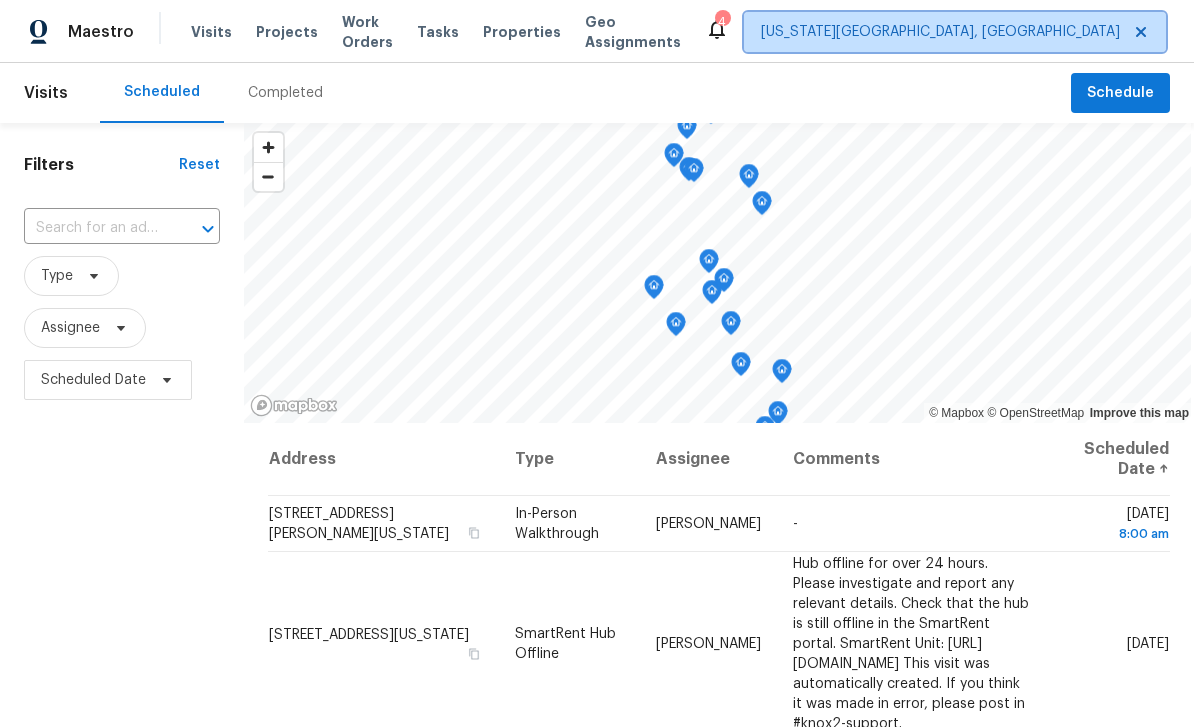 click on "[US_STATE][GEOGRAPHIC_DATA], [GEOGRAPHIC_DATA]" at bounding box center (940, 32) 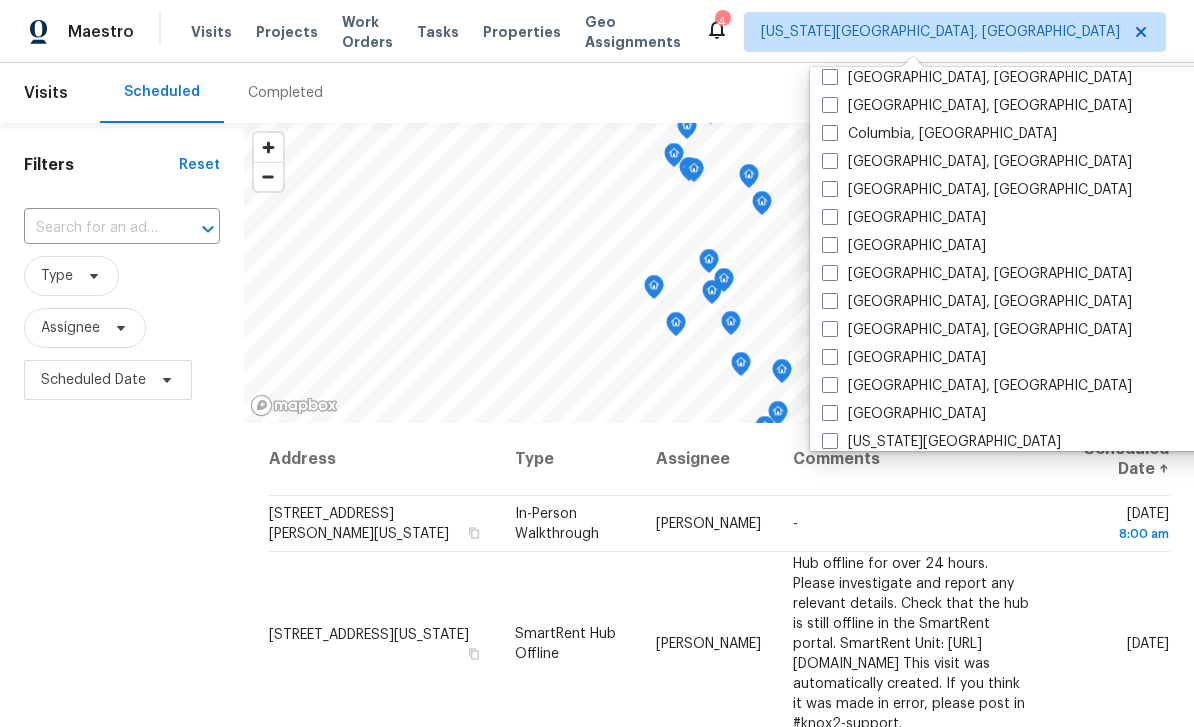 scroll, scrollTop: 405, scrollLeft: 0, axis: vertical 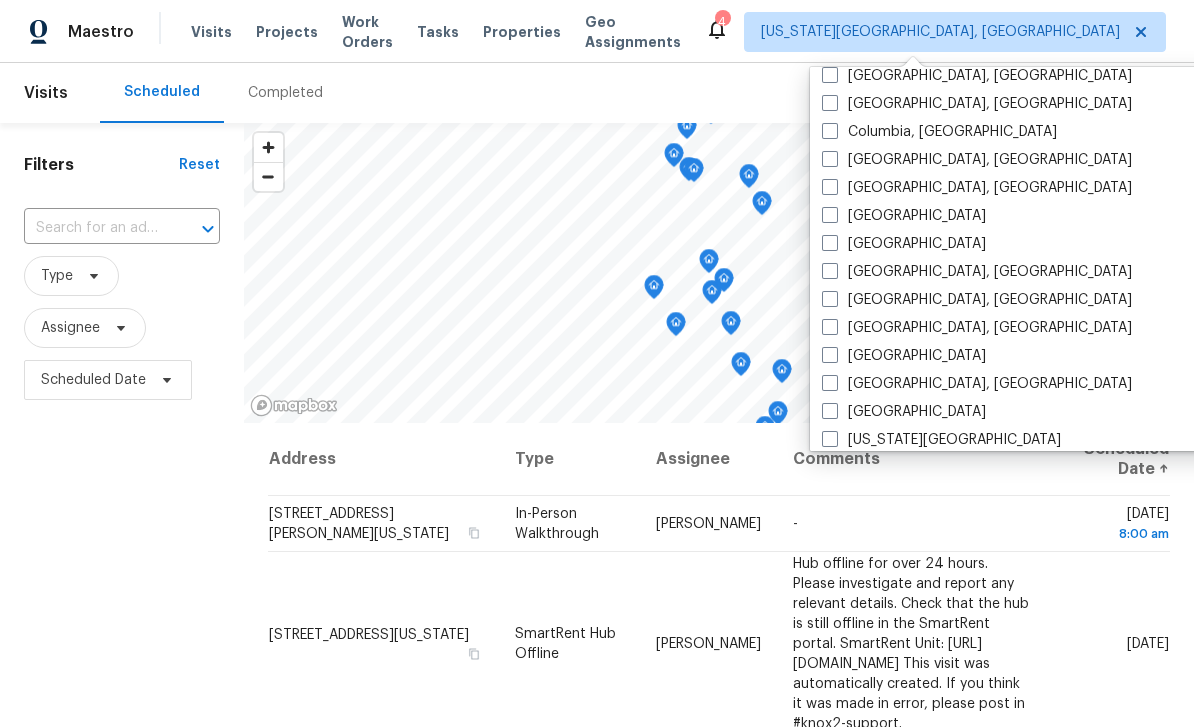 click on "[GEOGRAPHIC_DATA]" at bounding box center [904, 244] 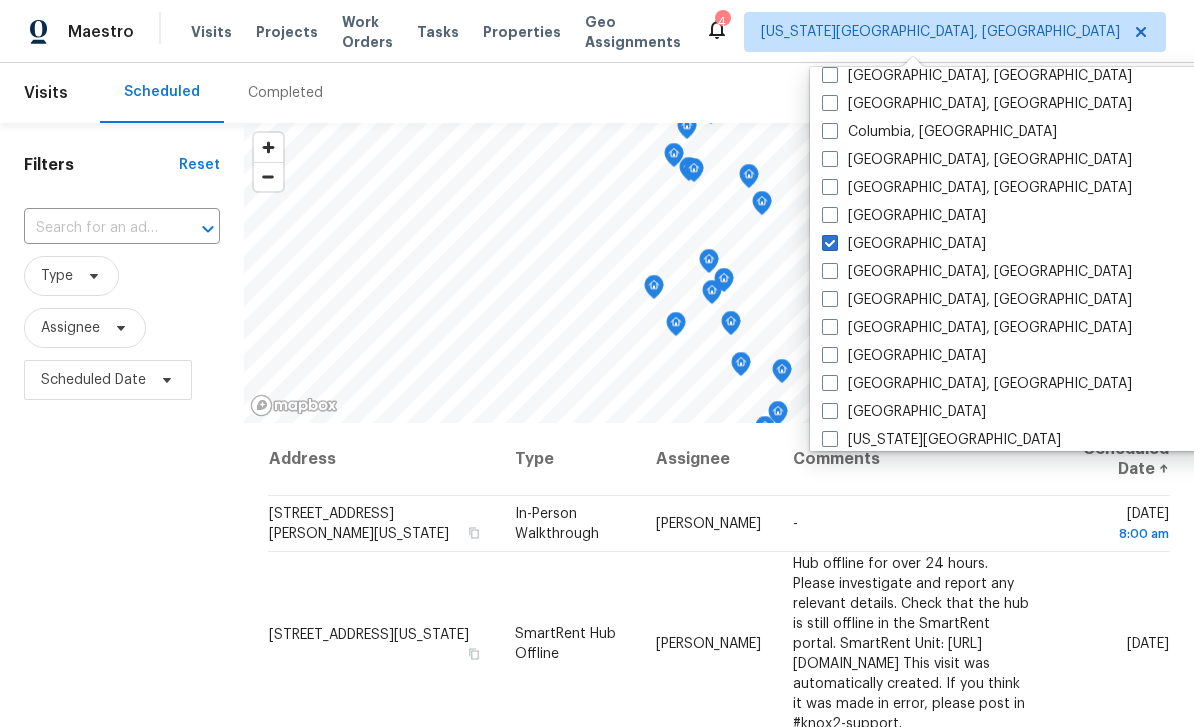 checkbox on "true" 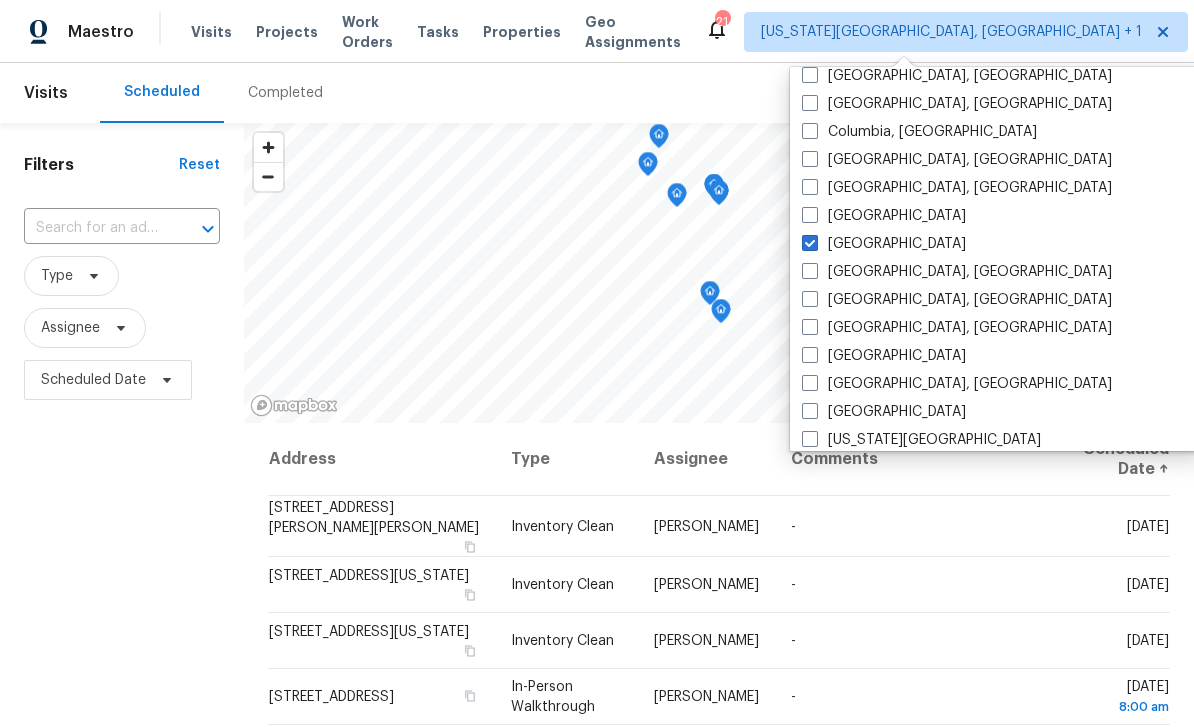 click on "Projects" at bounding box center [287, 32] 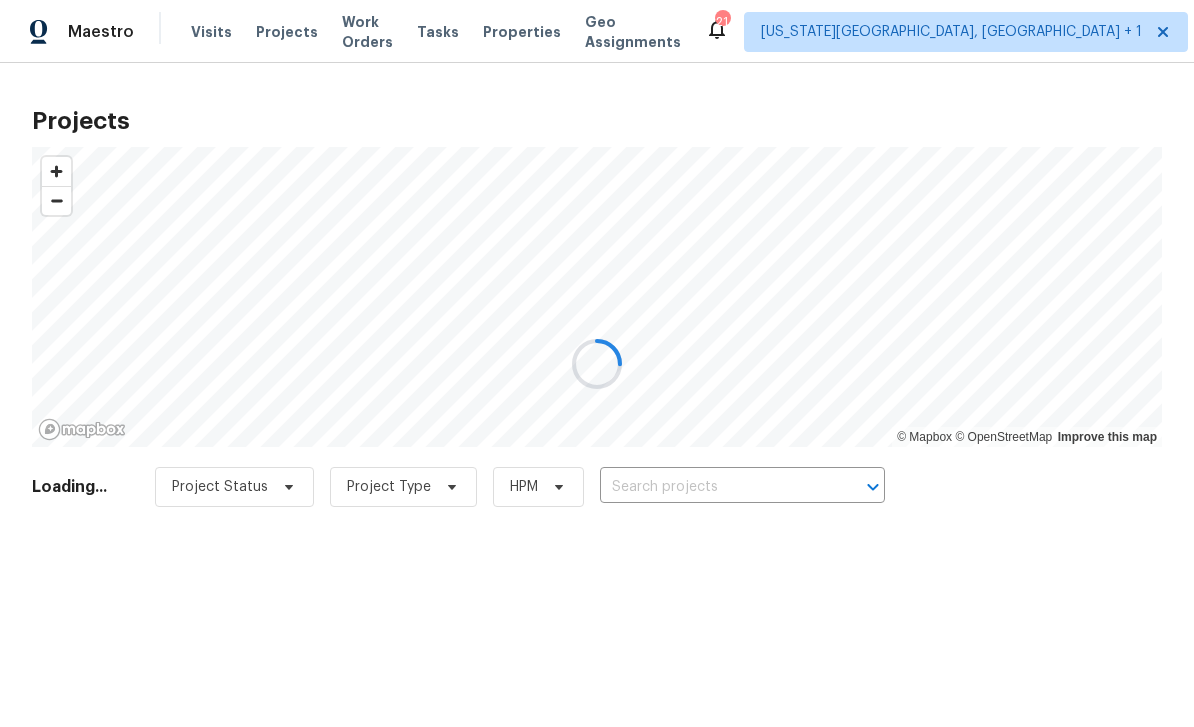 click at bounding box center [597, 363] 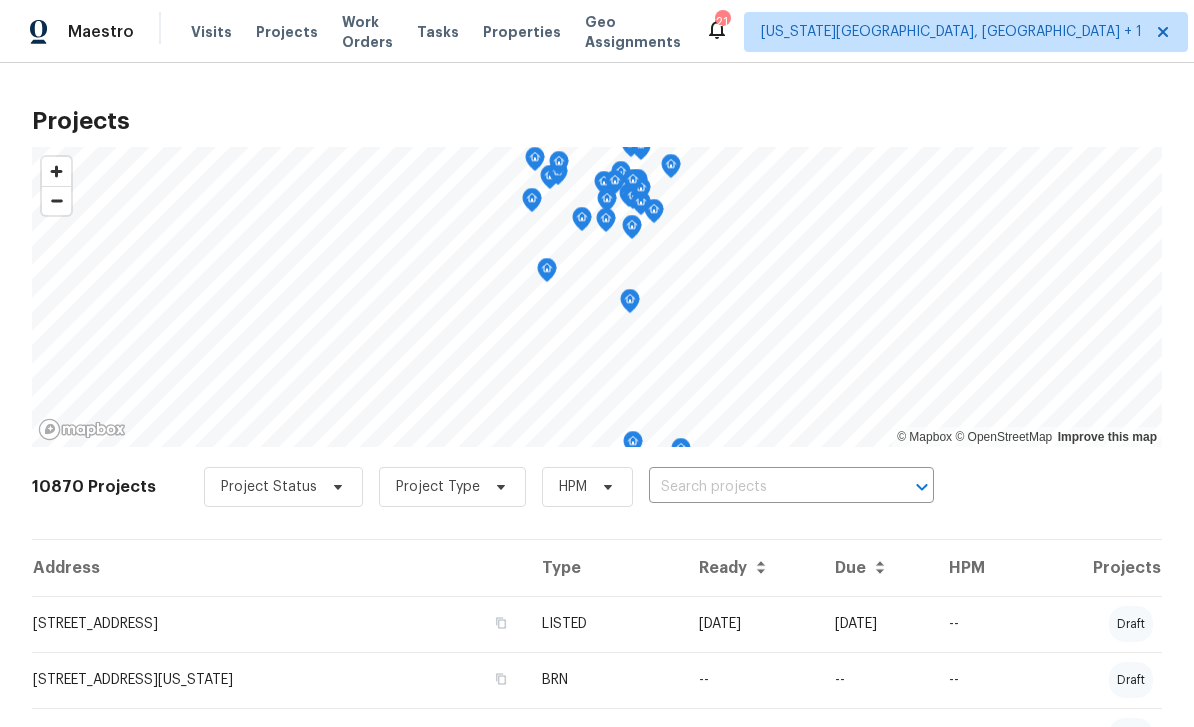 click at bounding box center (763, 487) 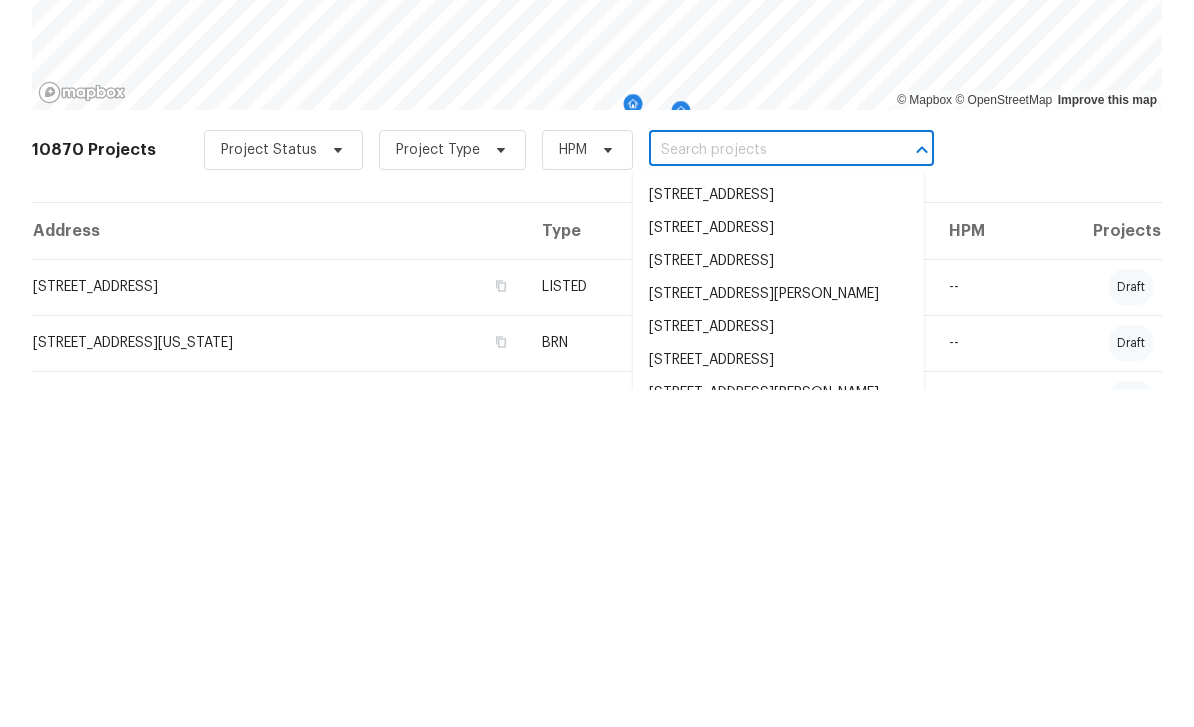 click at bounding box center [763, 487] 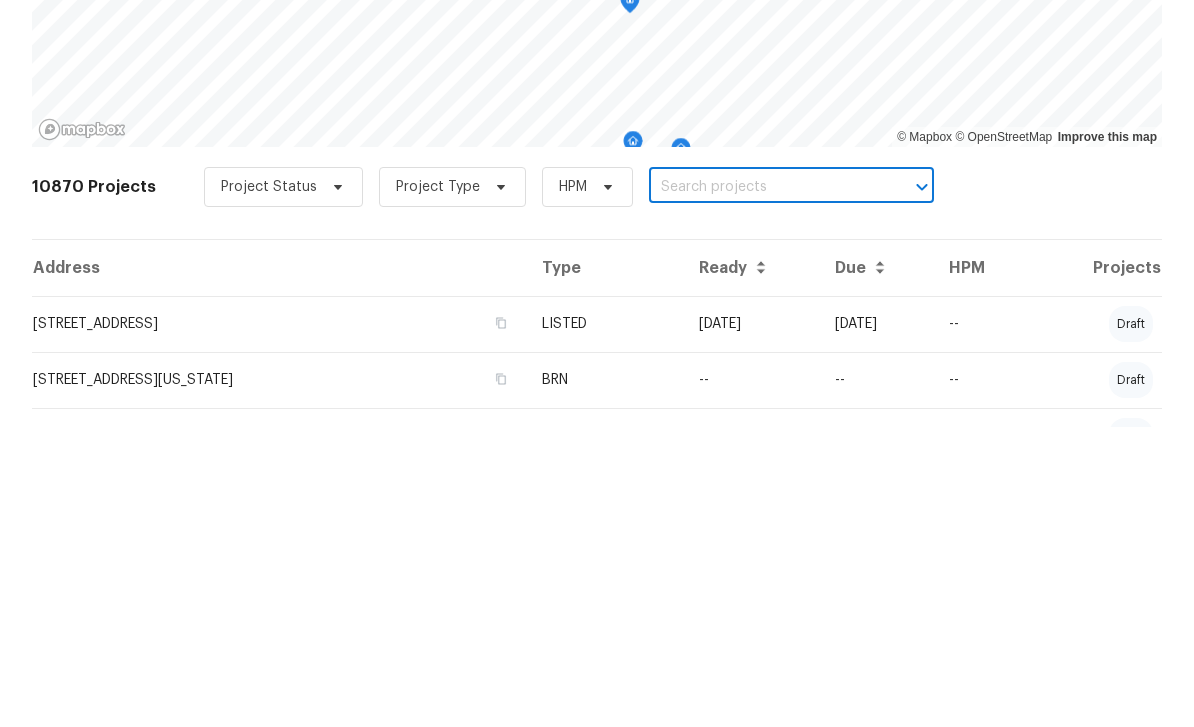 click at bounding box center [763, 487] 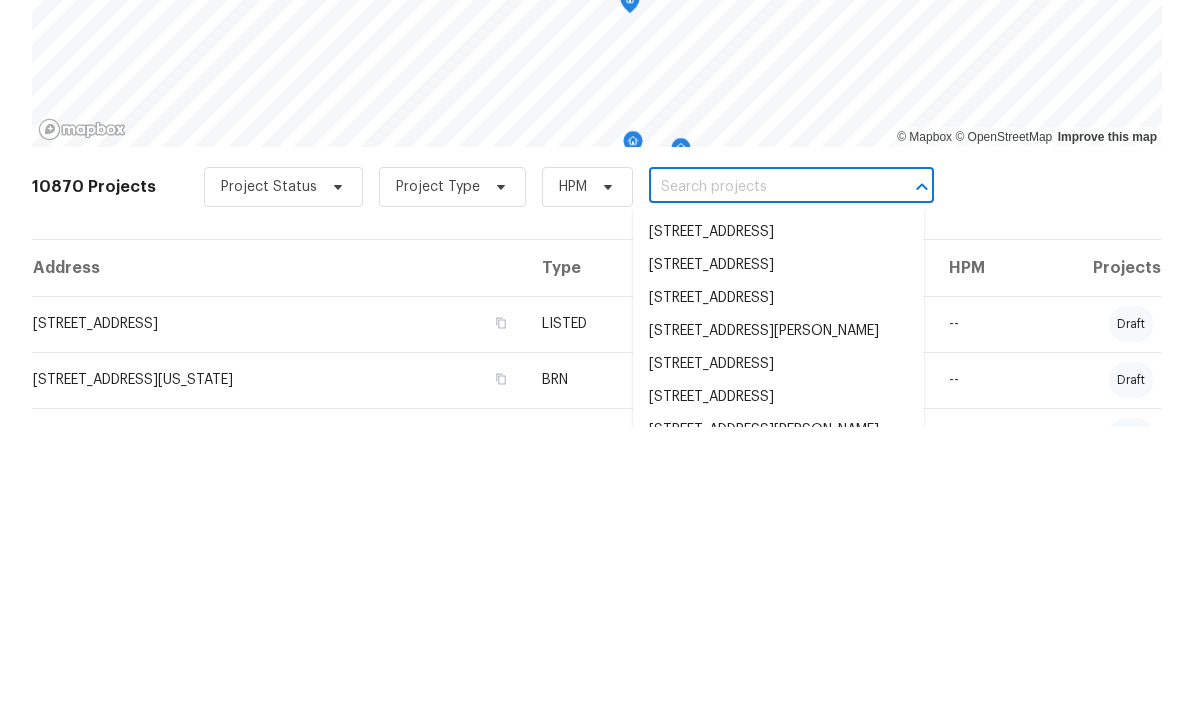 paste on "[STREET_ADDRESS]" 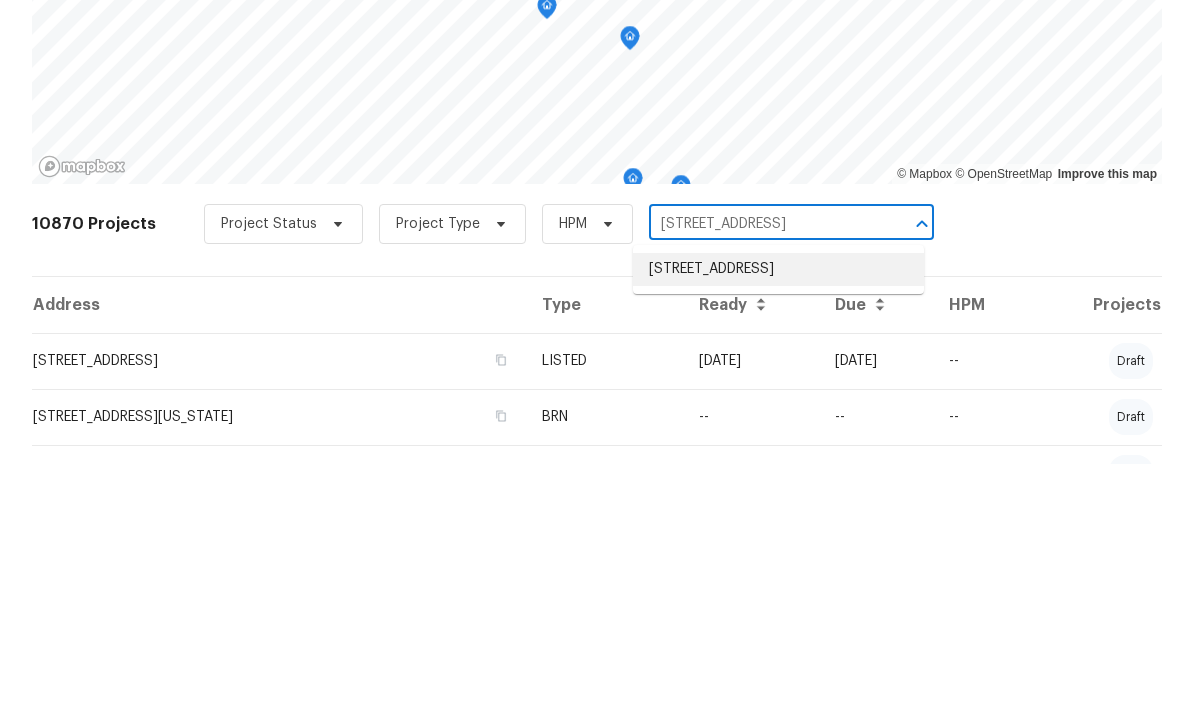 click on "[STREET_ADDRESS]" at bounding box center (778, 532) 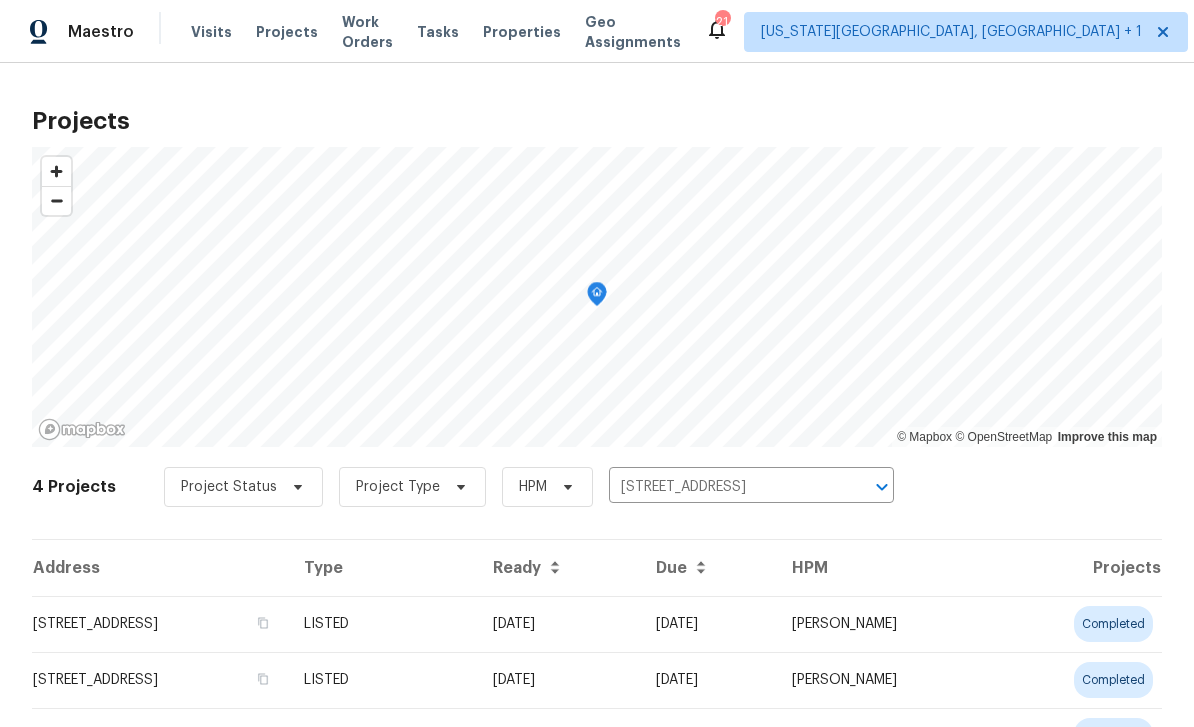 click on "[STREET_ADDRESS]" at bounding box center (160, 624) 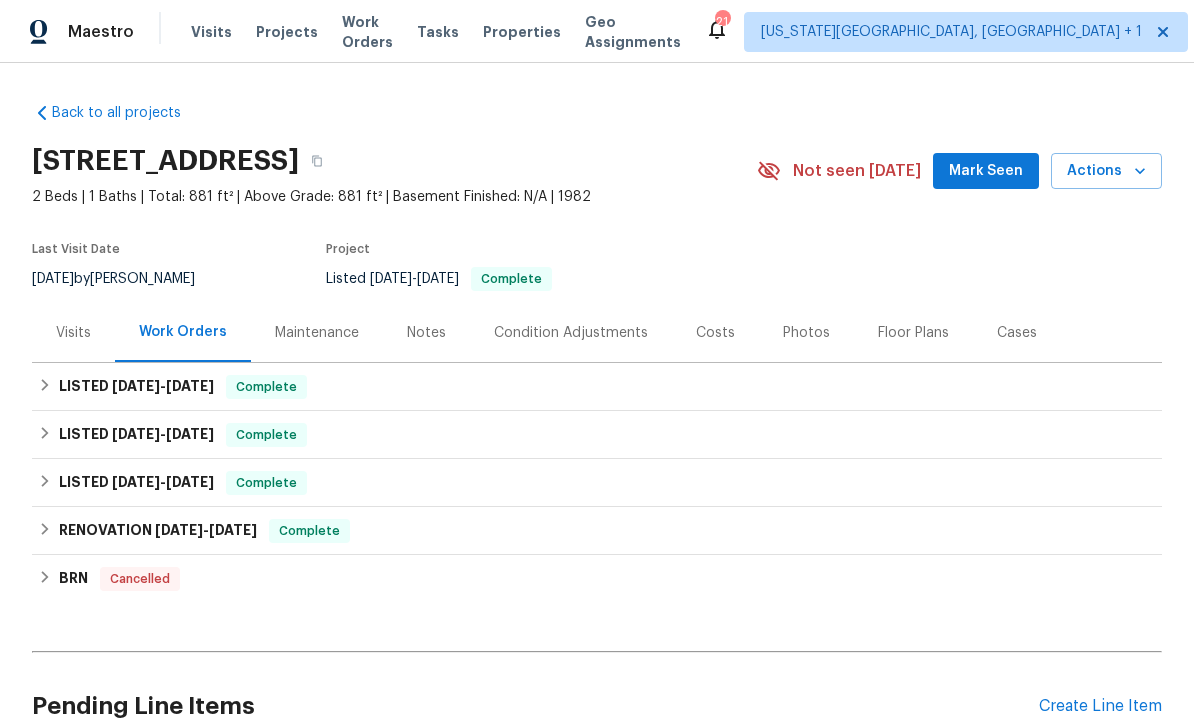 click on "Notes" at bounding box center [426, 332] 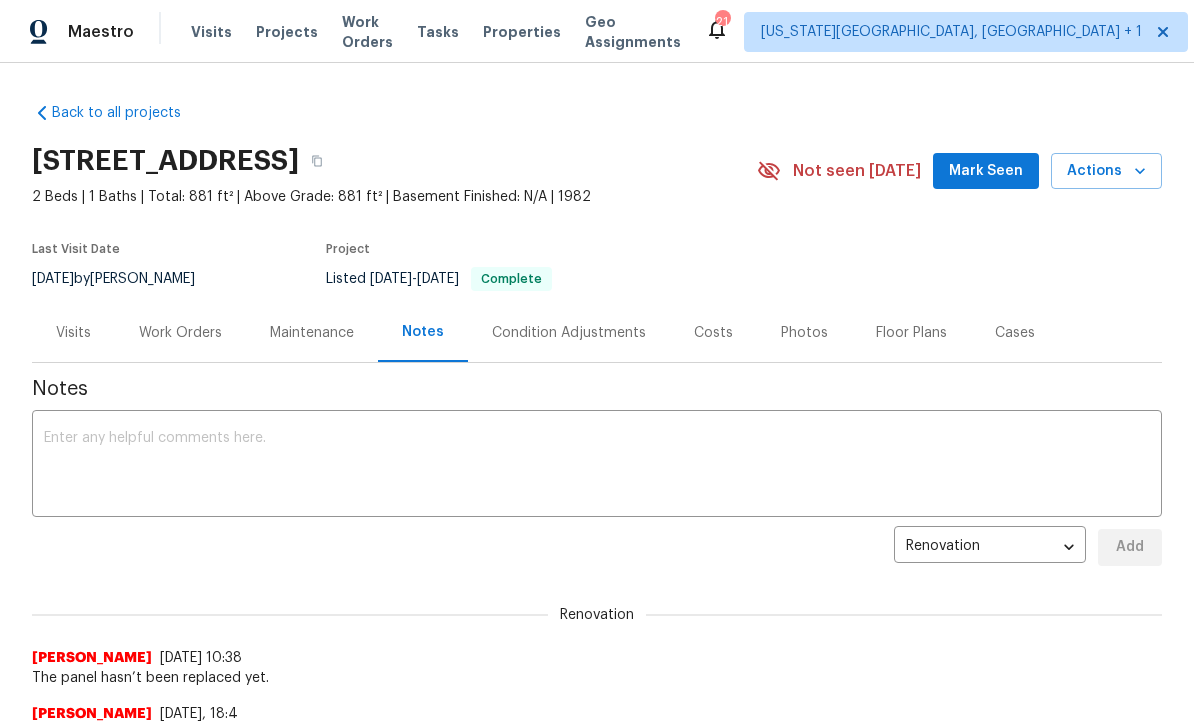 scroll, scrollTop: 0, scrollLeft: 0, axis: both 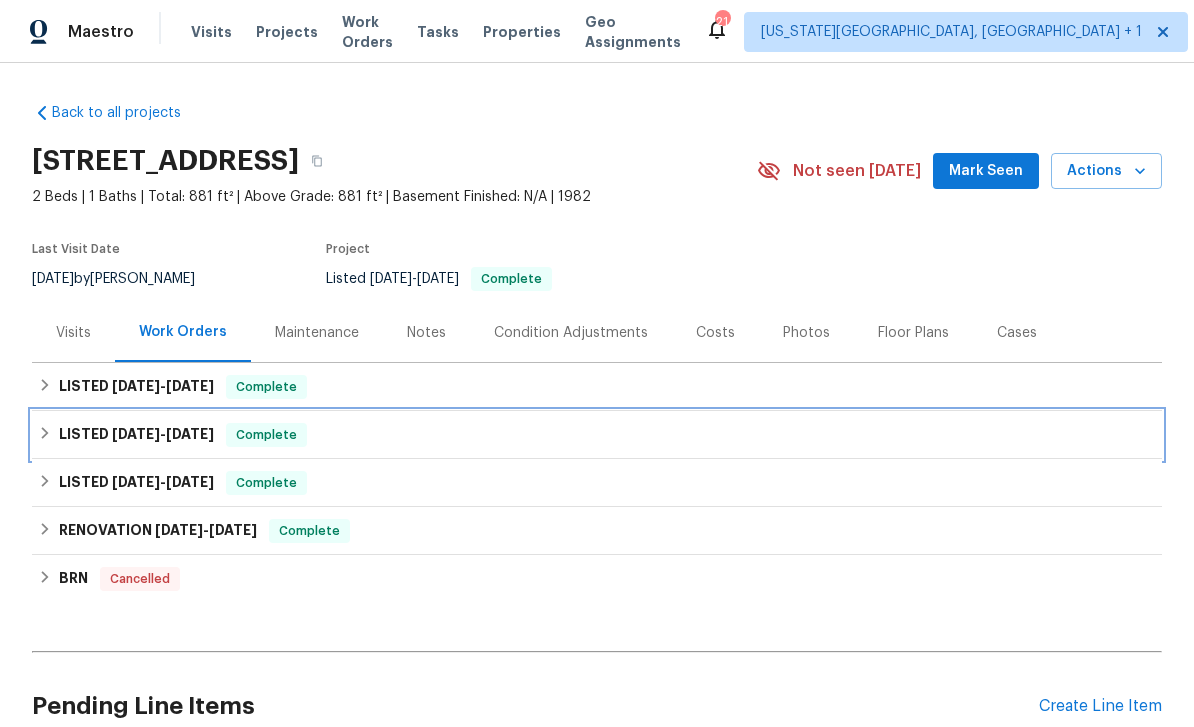 click on "LISTED   [DATE]  -  [DATE]" at bounding box center (136, 435) 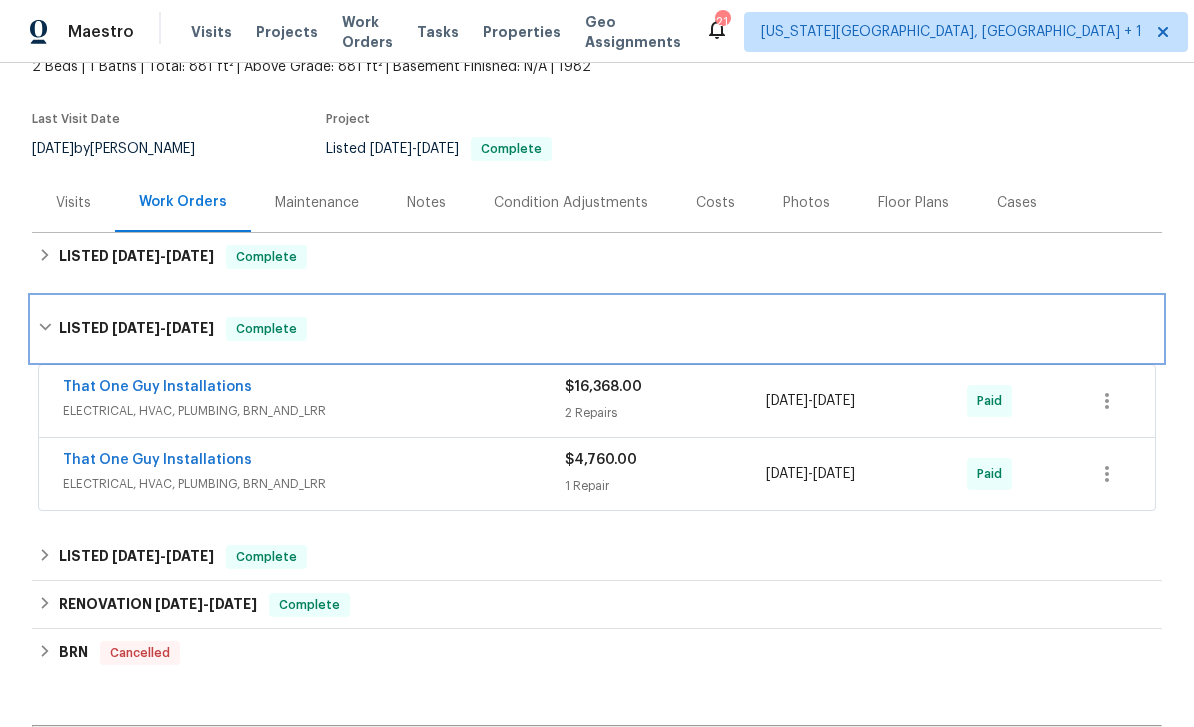 scroll, scrollTop: 128, scrollLeft: 0, axis: vertical 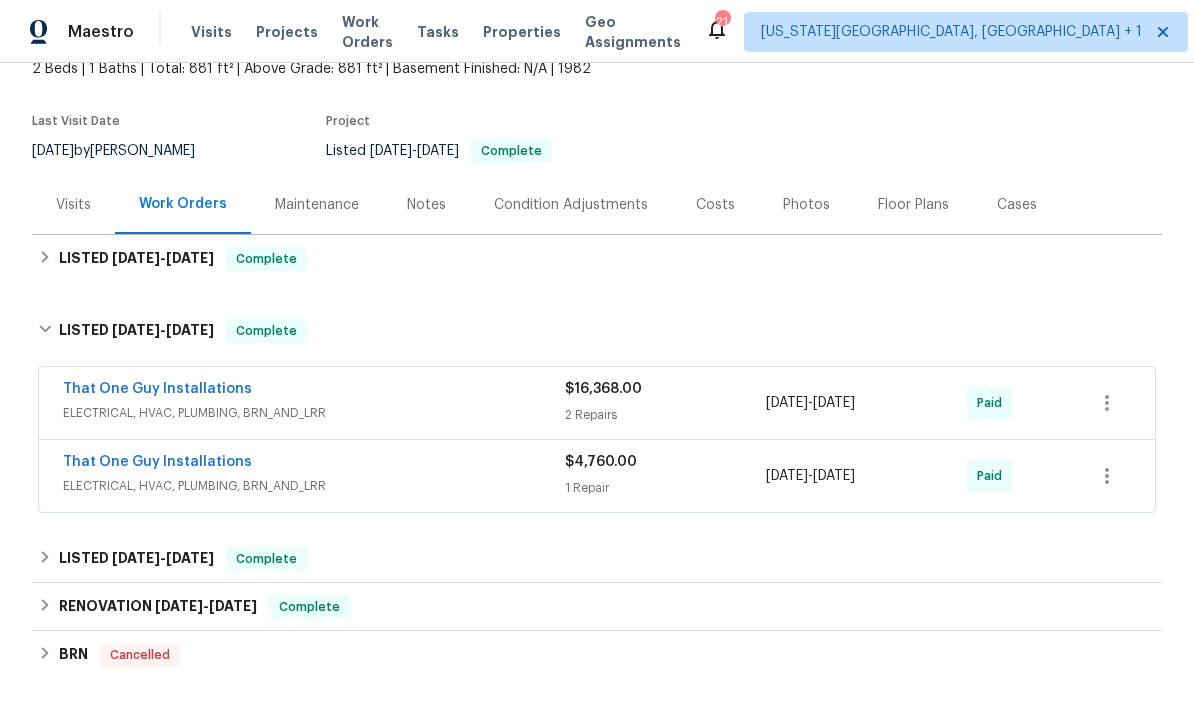 click on "Costs" at bounding box center (715, 205) 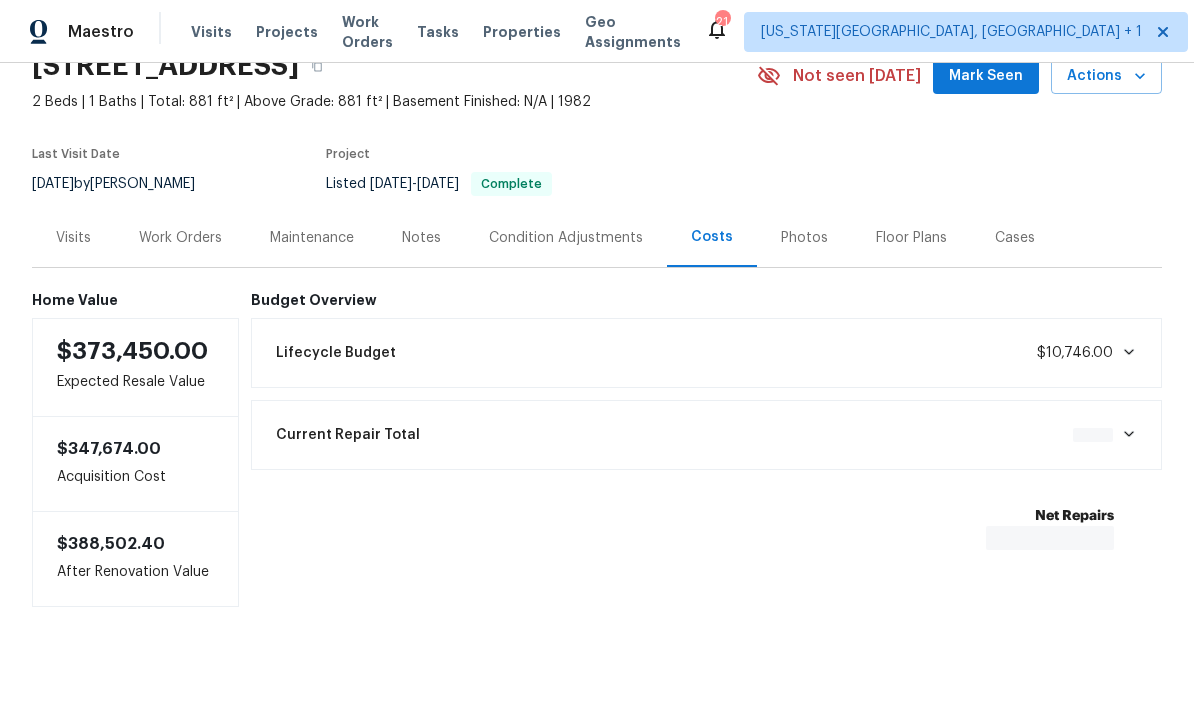 scroll, scrollTop: 33, scrollLeft: 0, axis: vertical 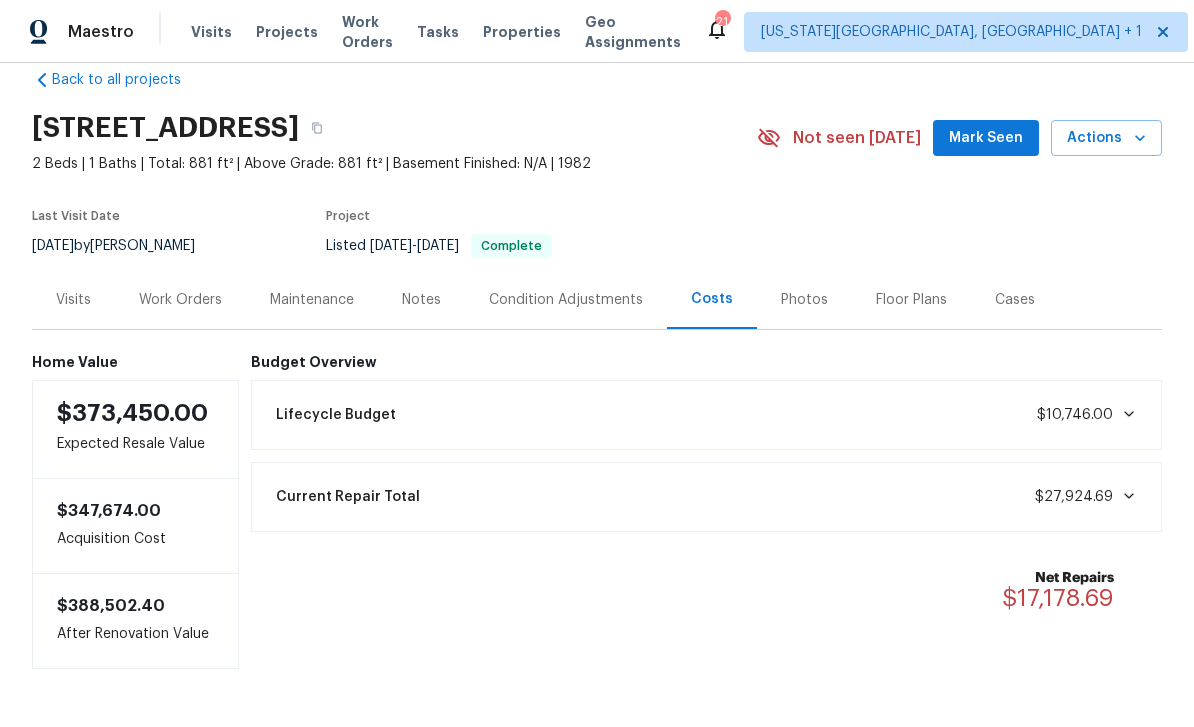 click on "Photos" at bounding box center (804, 300) 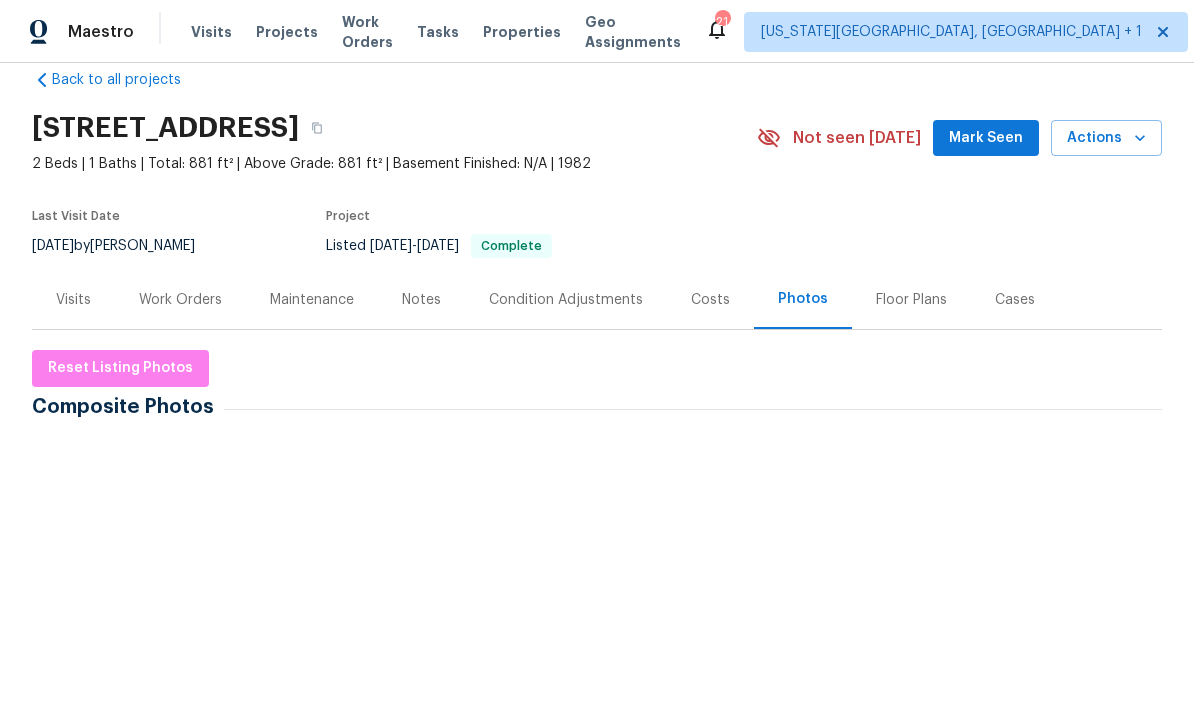 click at bounding box center (86, 492) 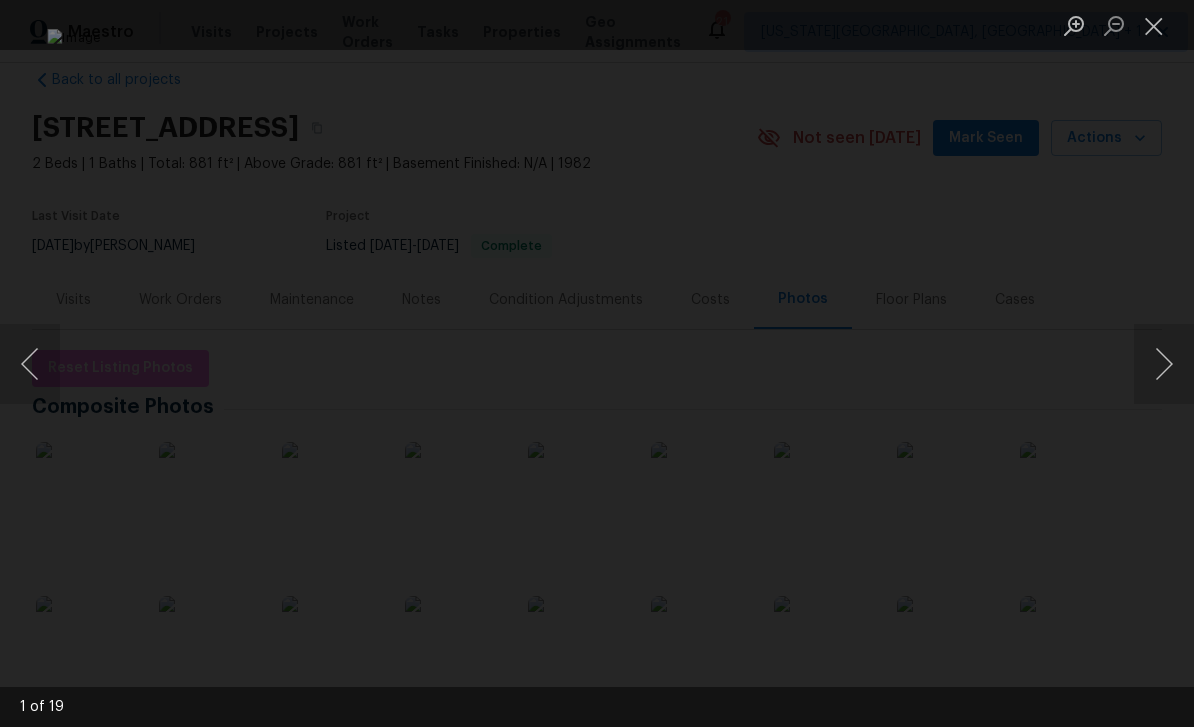 click at bounding box center [1164, 364] 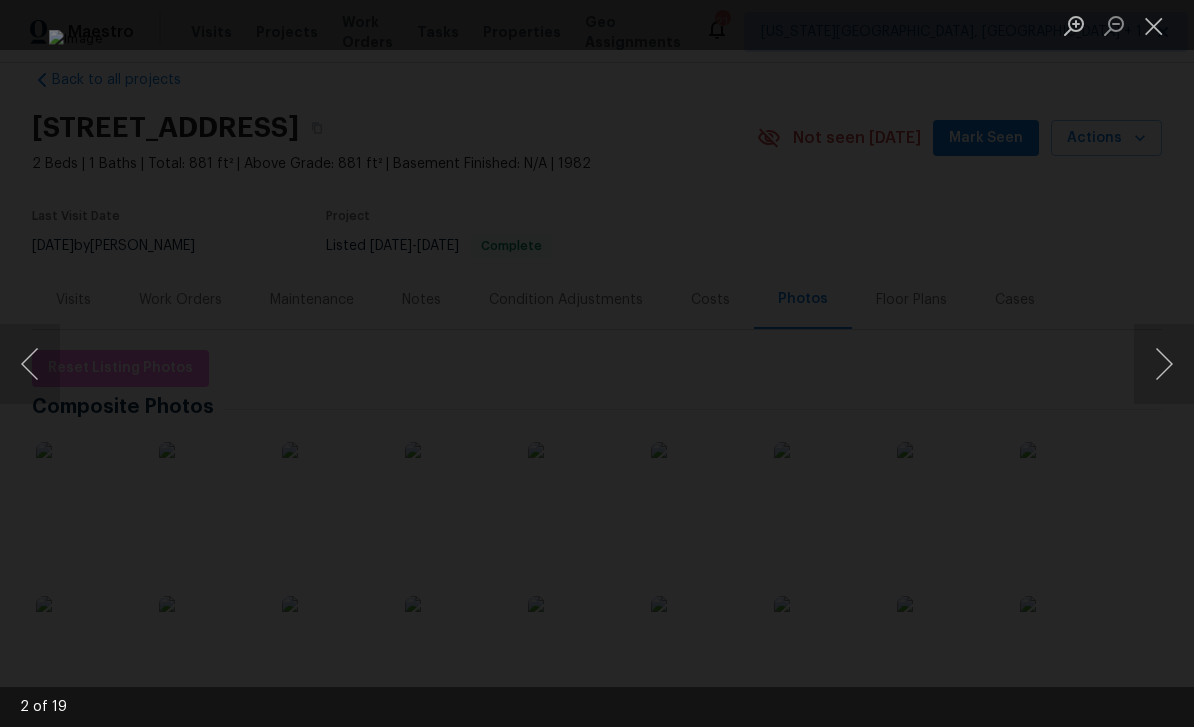 click at bounding box center (1164, 364) 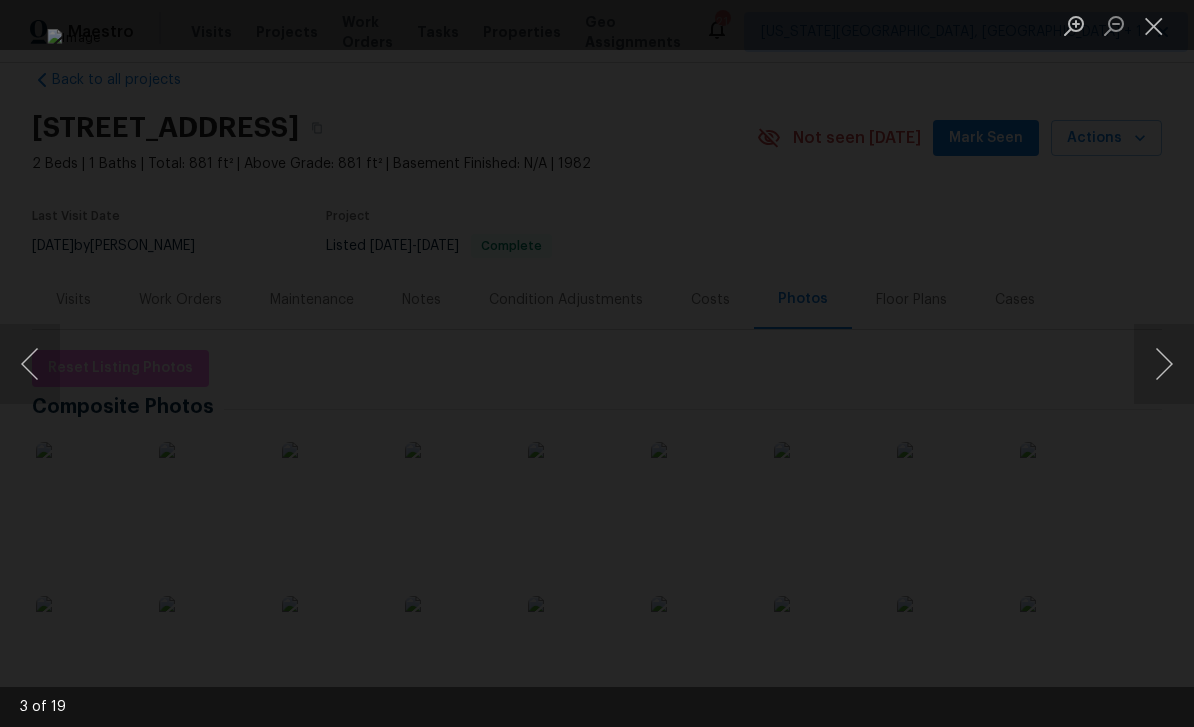 click at bounding box center (1164, 364) 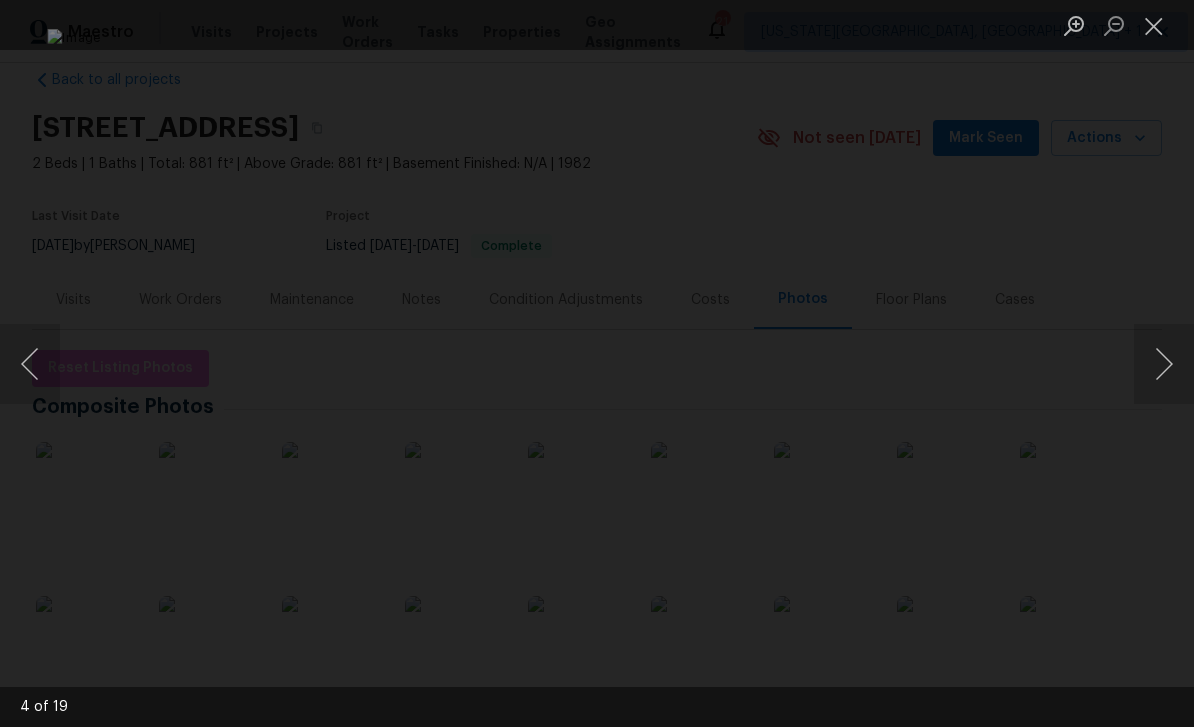 click at bounding box center (1164, 364) 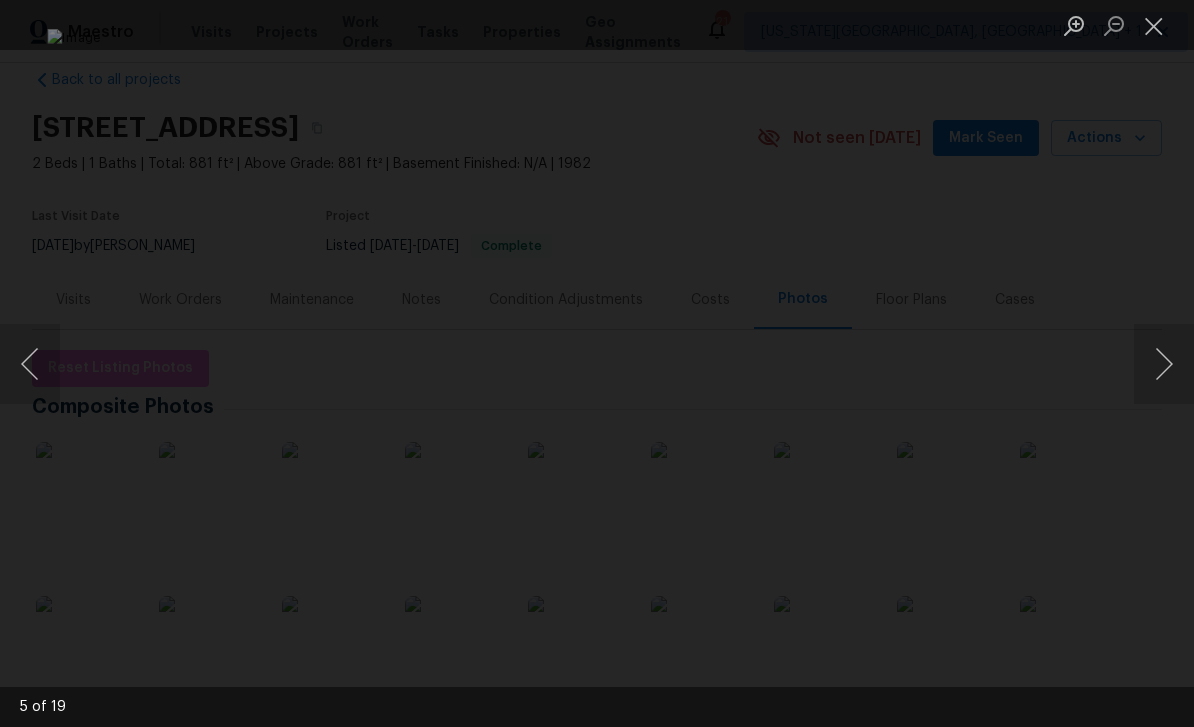 click at bounding box center [1164, 364] 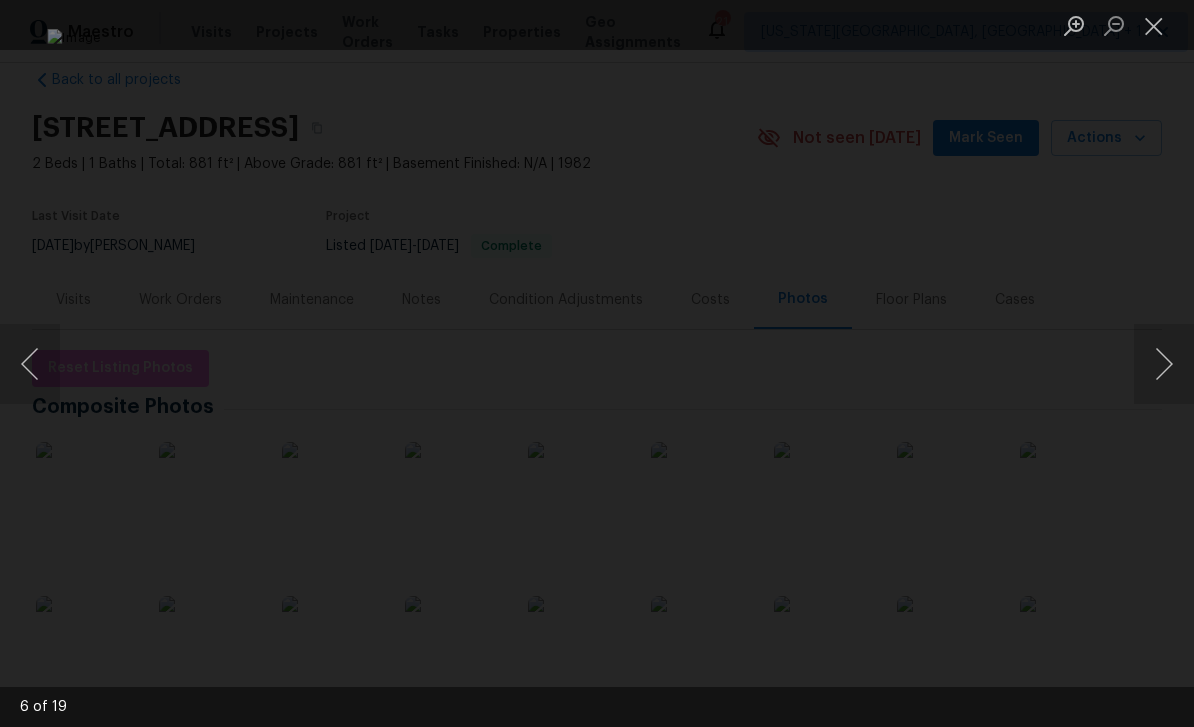 click at bounding box center (1164, 364) 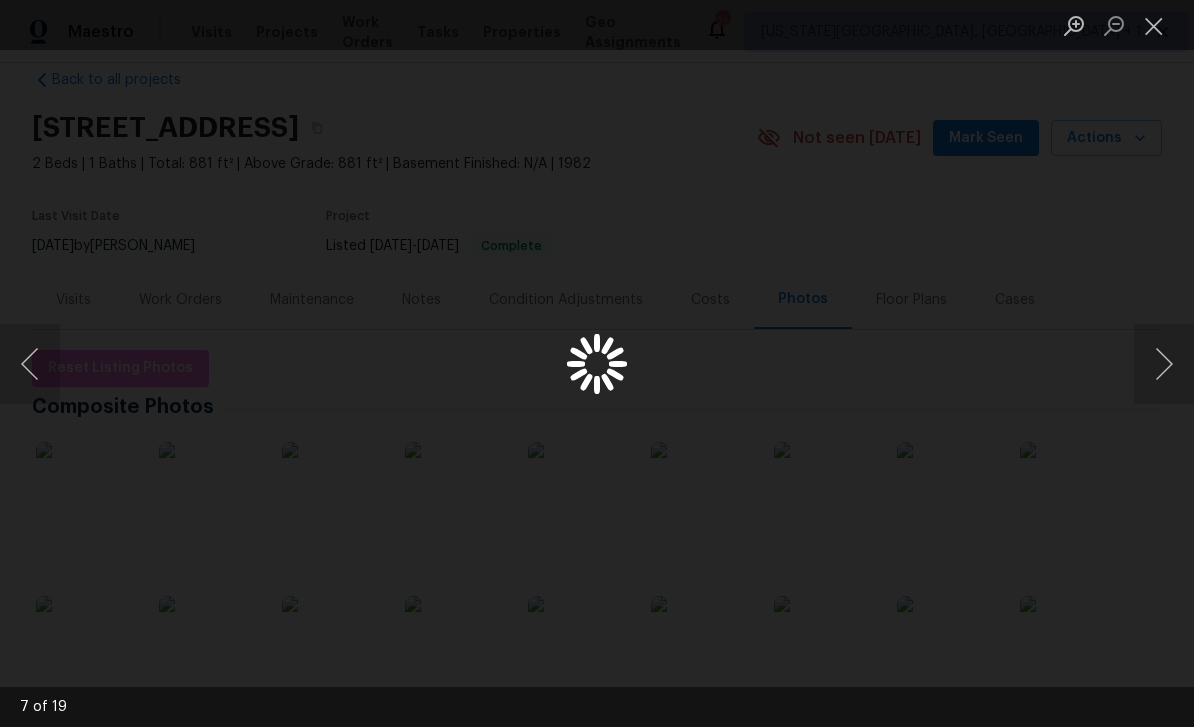 click at bounding box center [1164, 364] 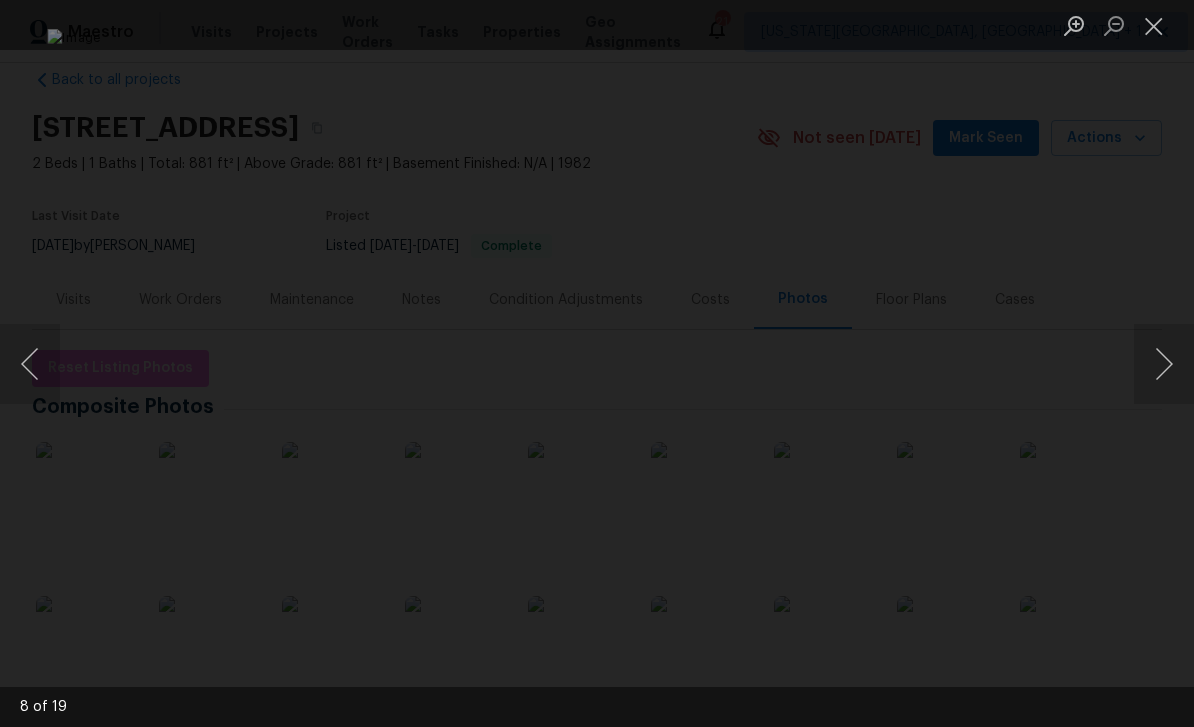 click at bounding box center (1164, 364) 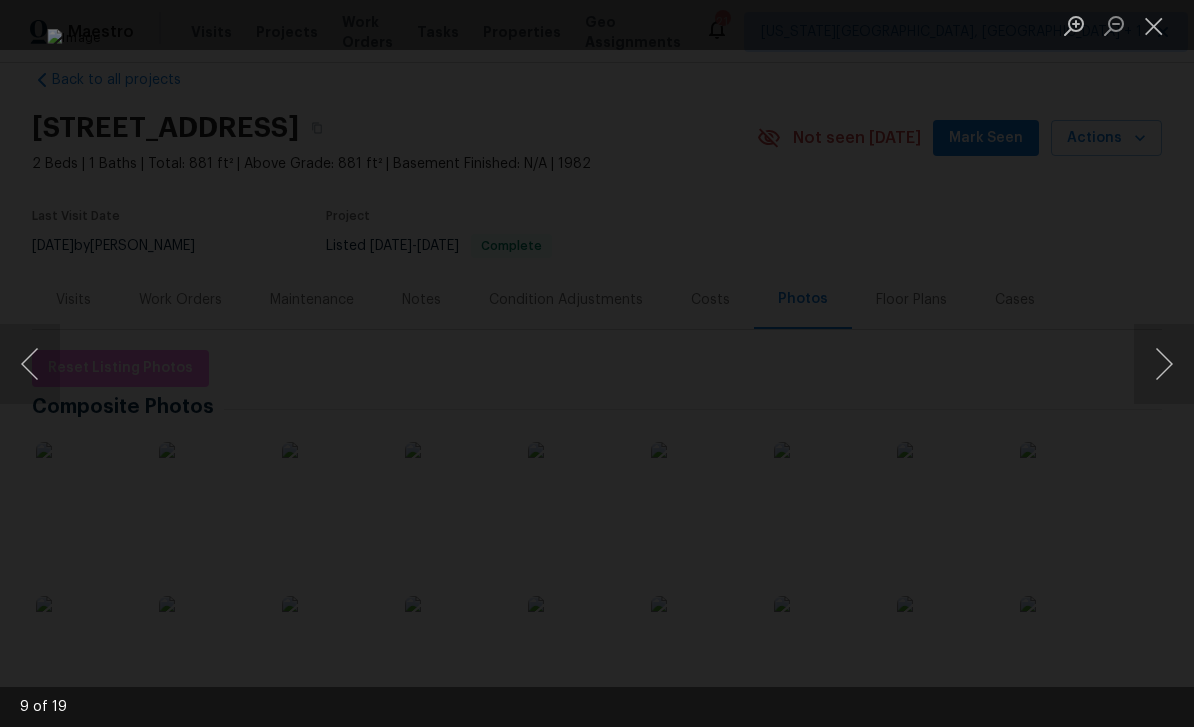 click at bounding box center (1164, 364) 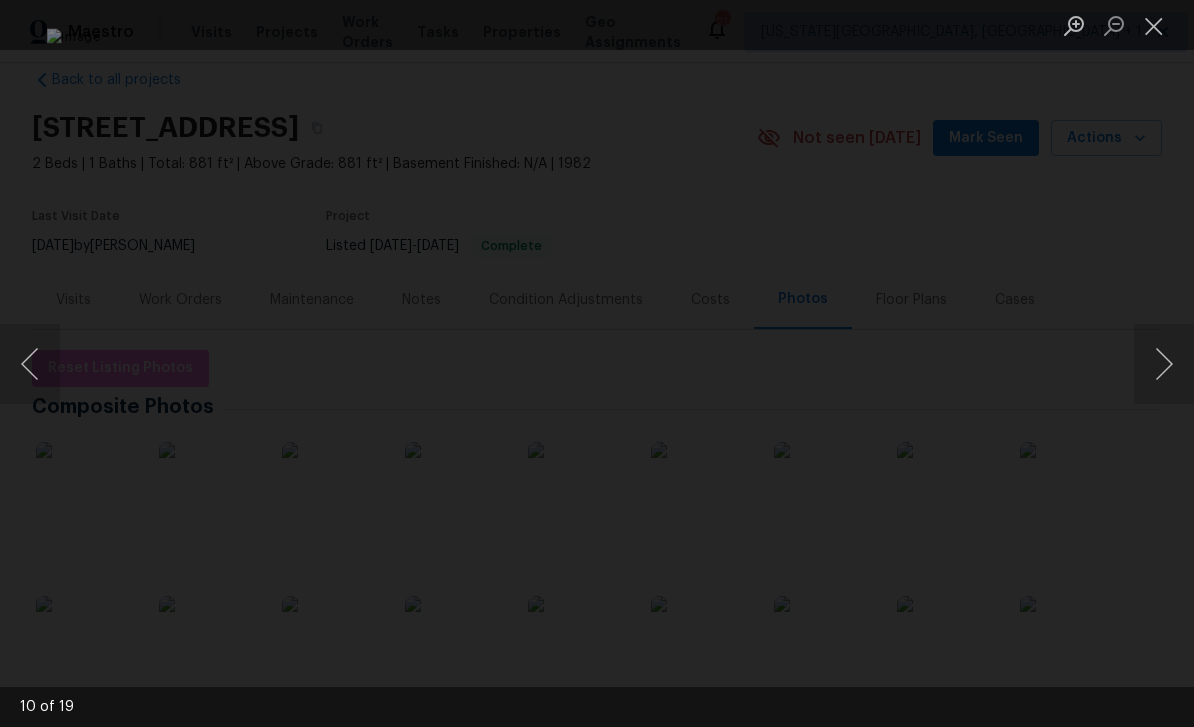 click at bounding box center (1164, 364) 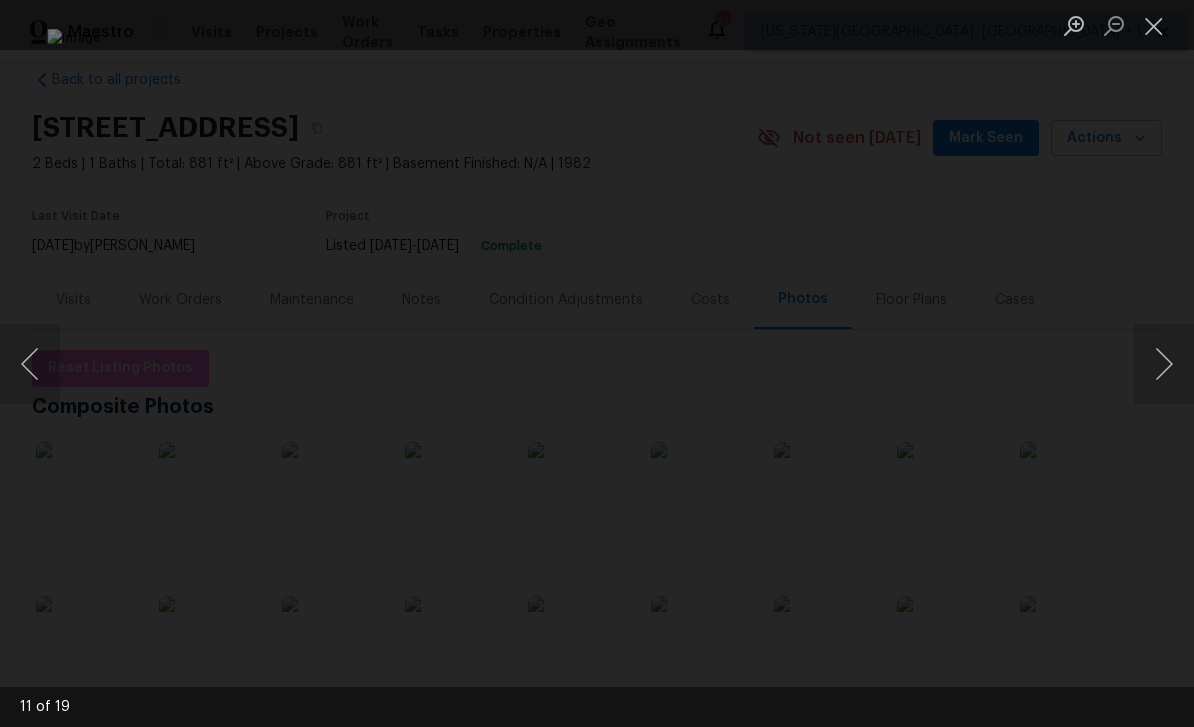 click at bounding box center (1164, 364) 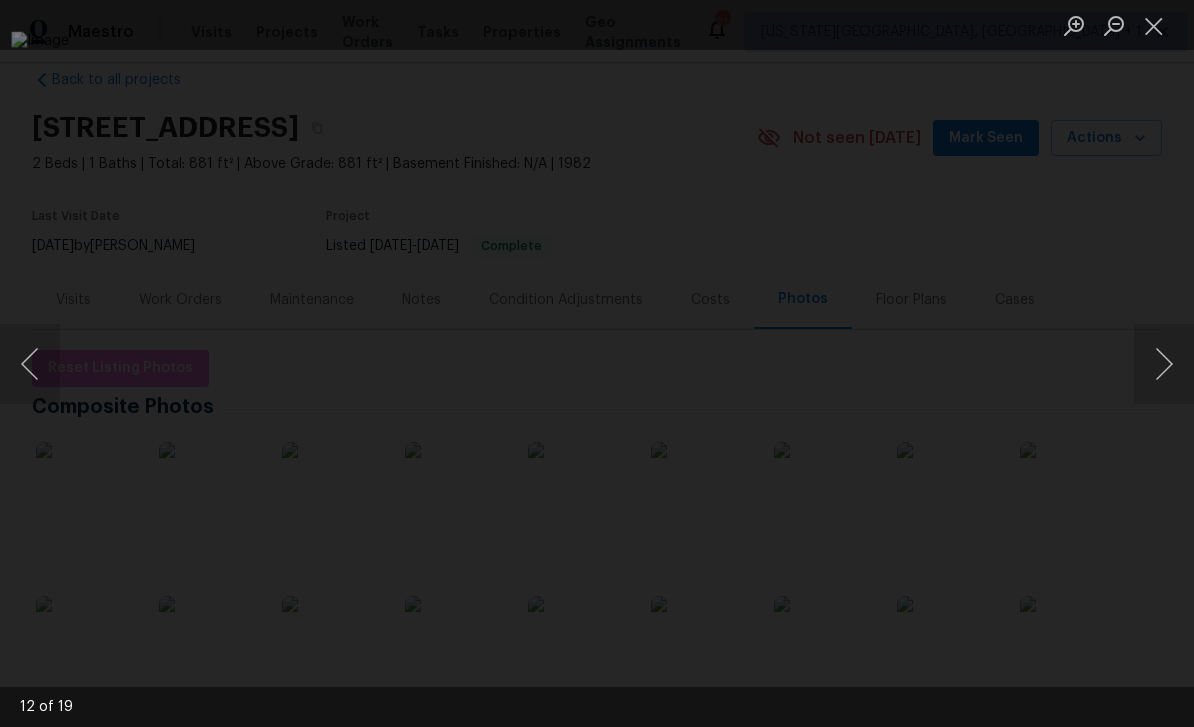 click at bounding box center [1164, 364] 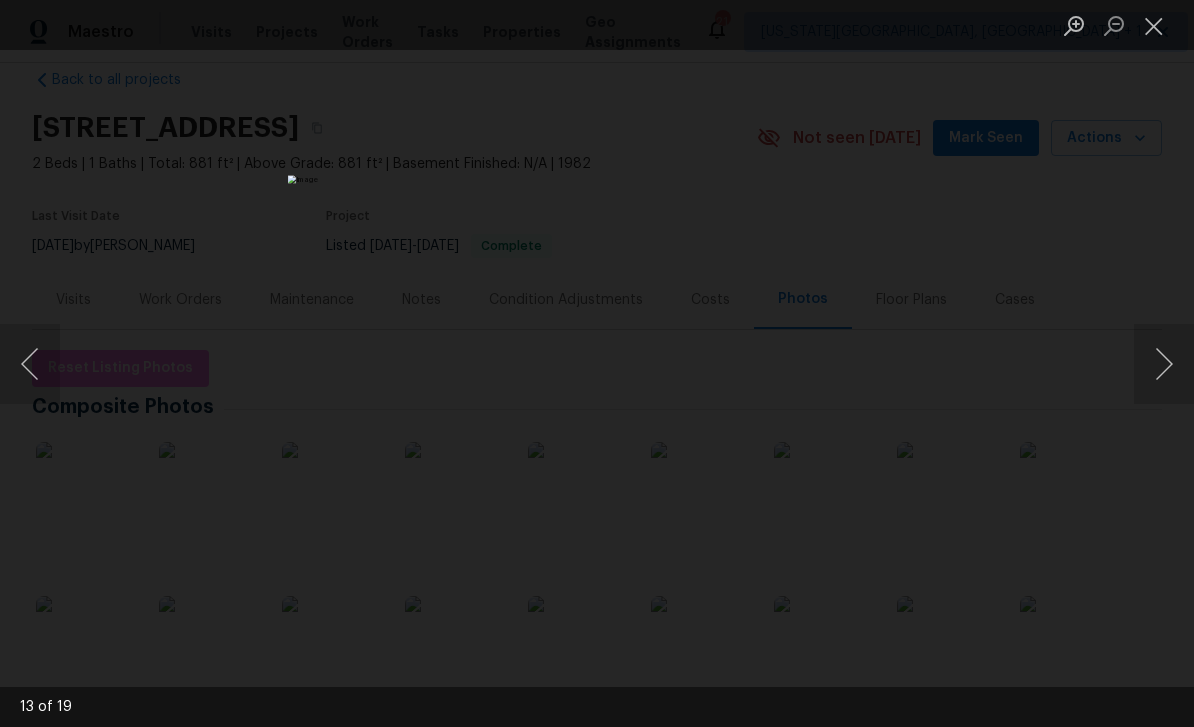 click at bounding box center (30, 364) 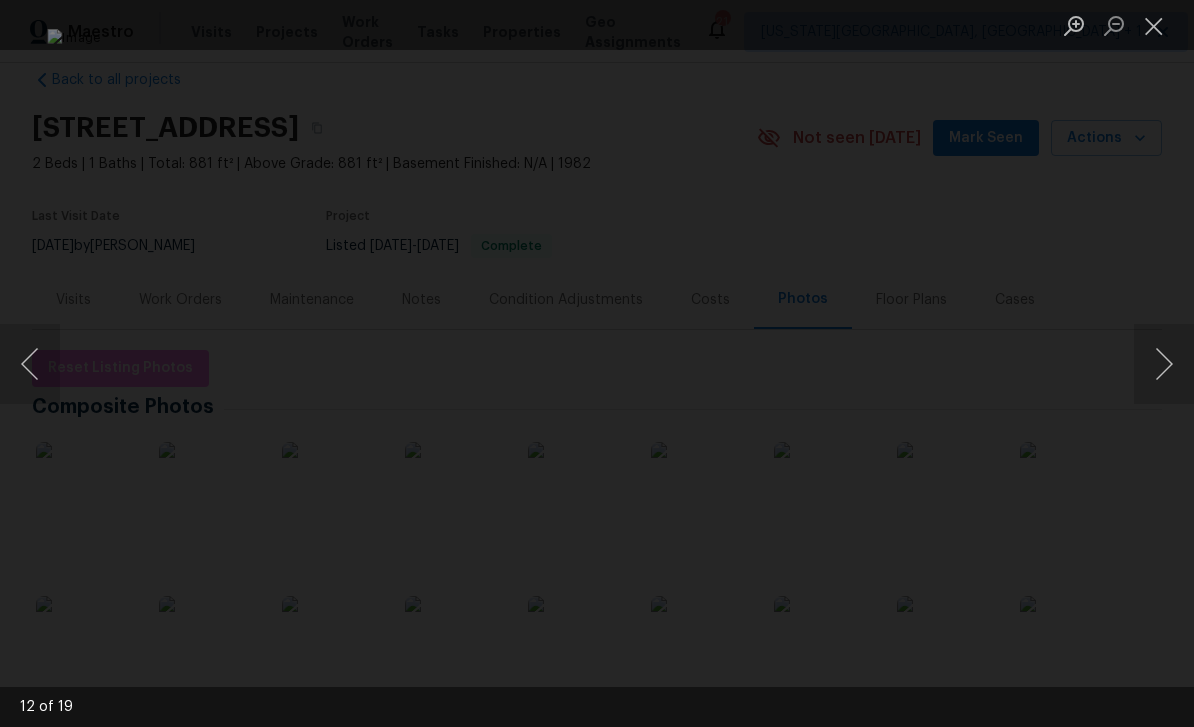 click at bounding box center (30, 364) 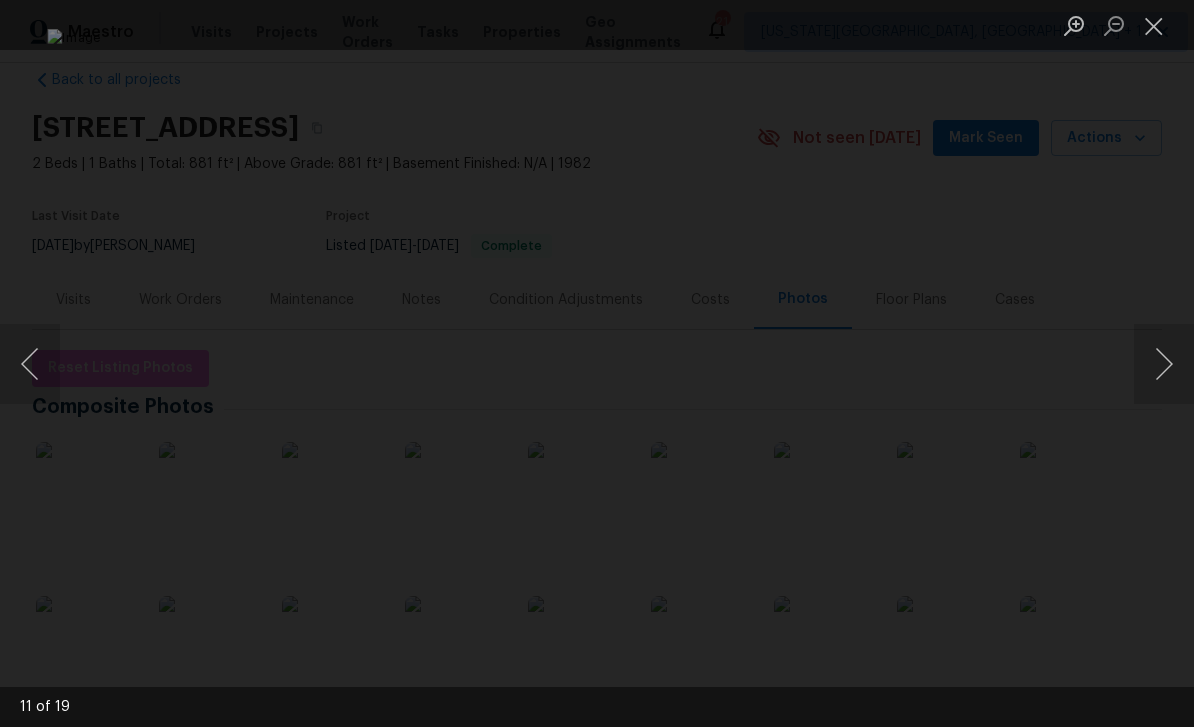 click at bounding box center (30, 364) 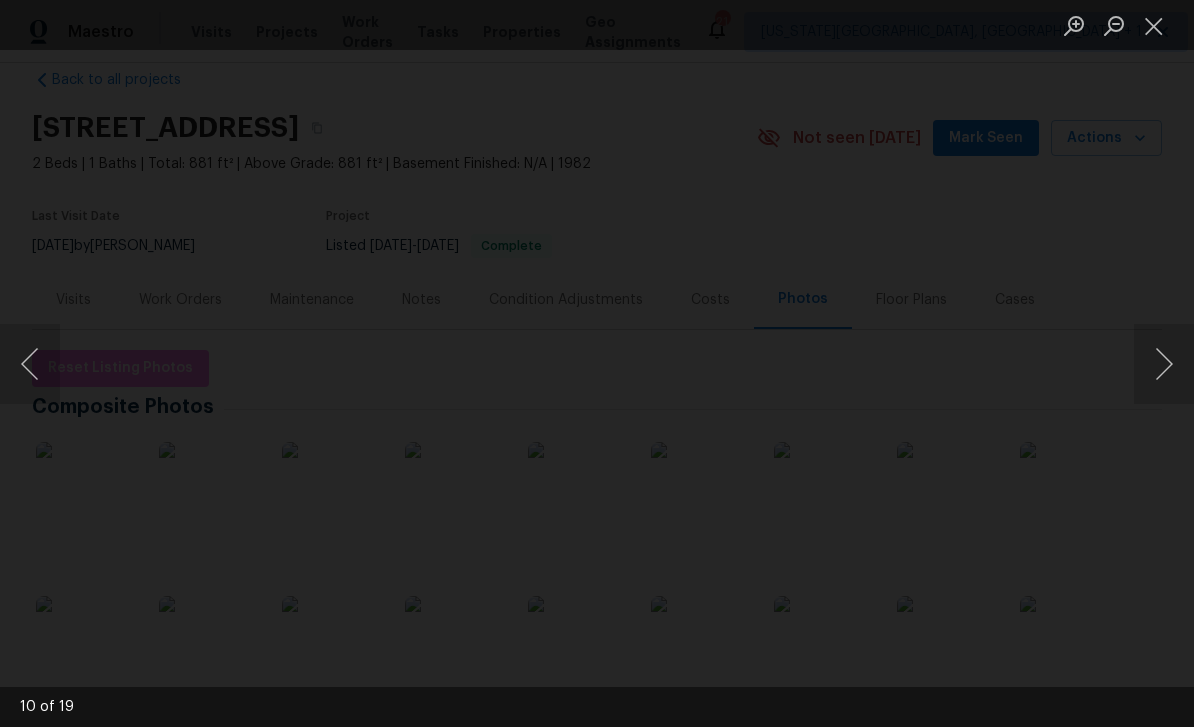 click at bounding box center (30, 364) 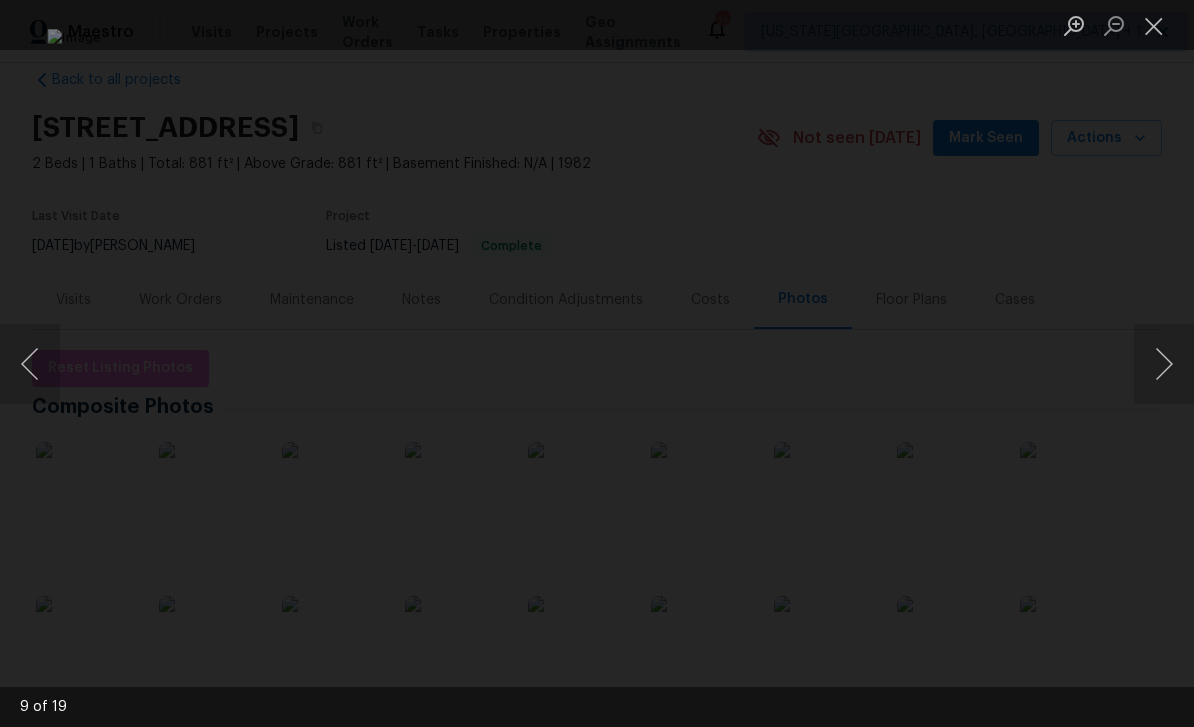 click at bounding box center [1164, 364] 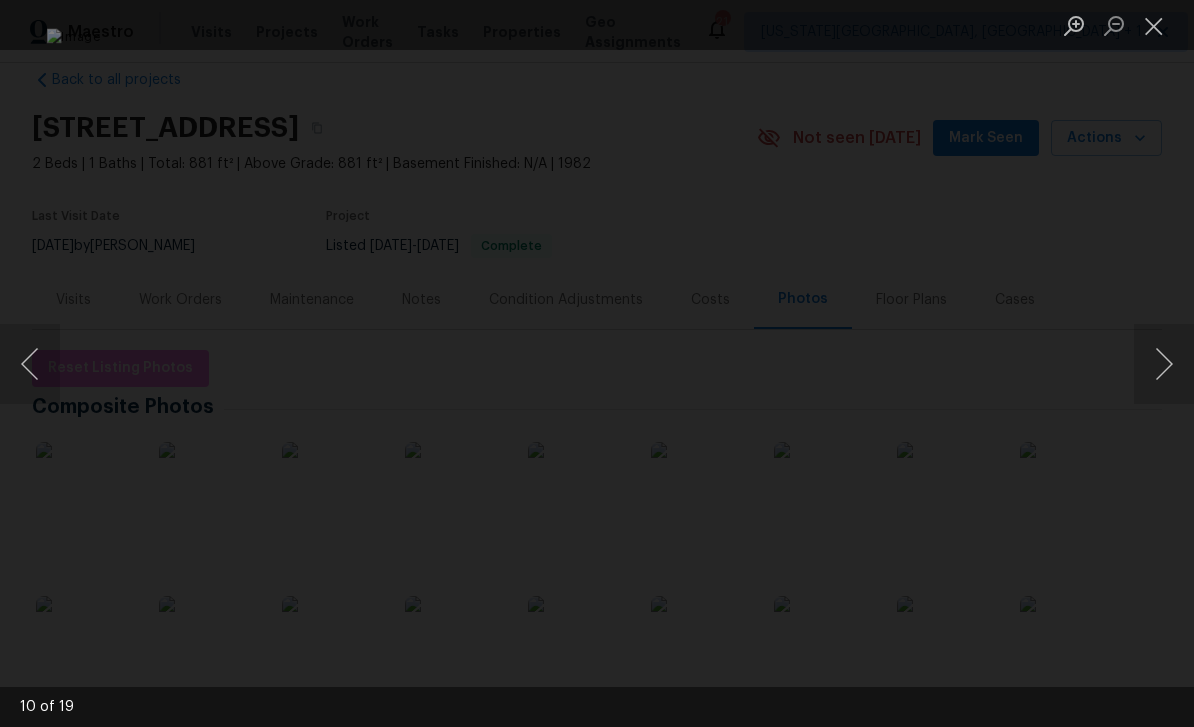 click at bounding box center [1164, 364] 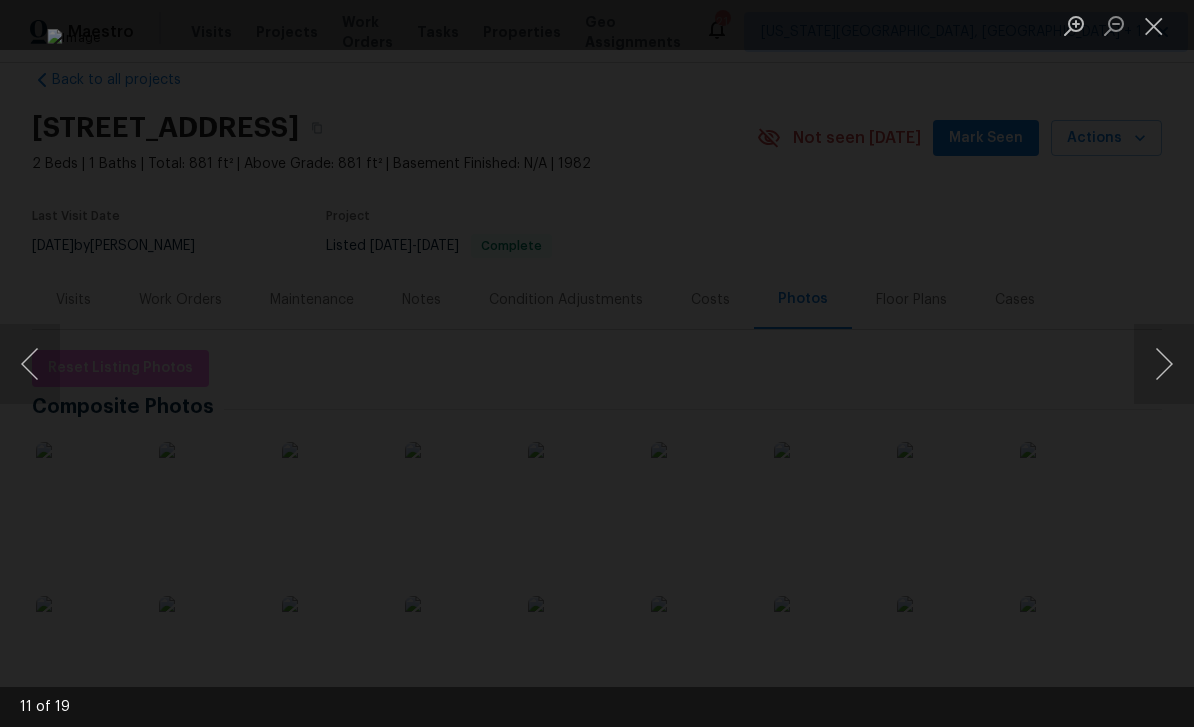 click at bounding box center (1164, 364) 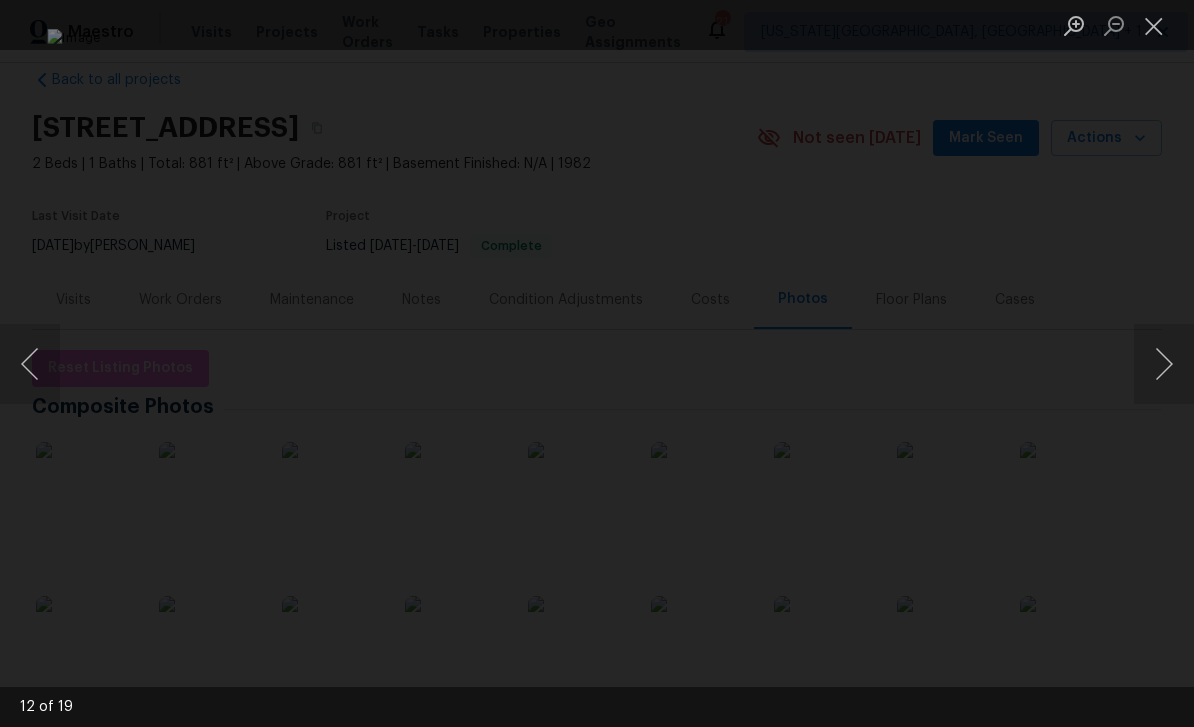 click at bounding box center (1164, 364) 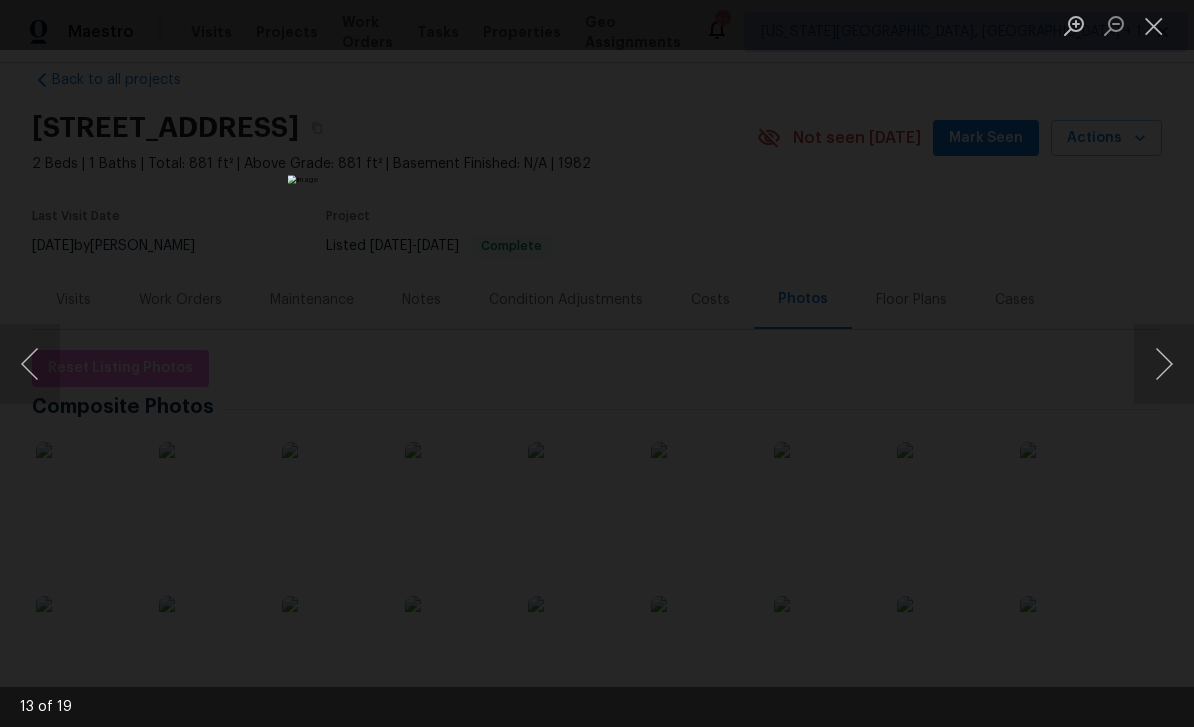 click at bounding box center [1164, 364] 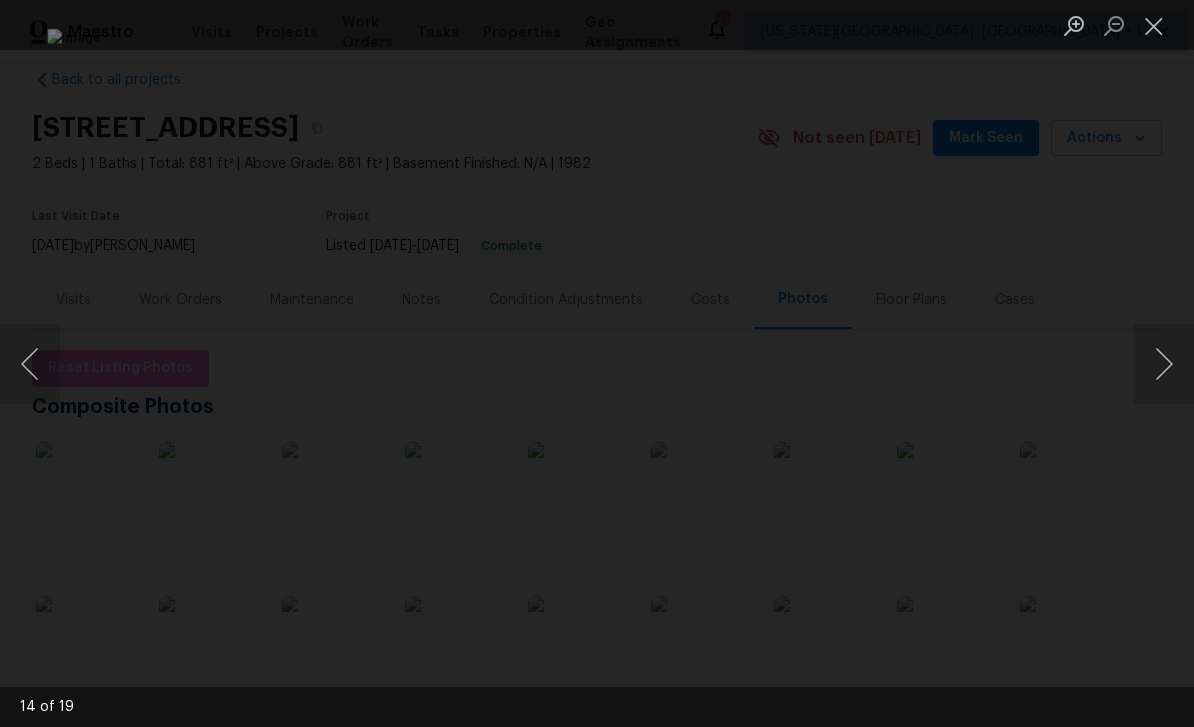 click at bounding box center (30, 364) 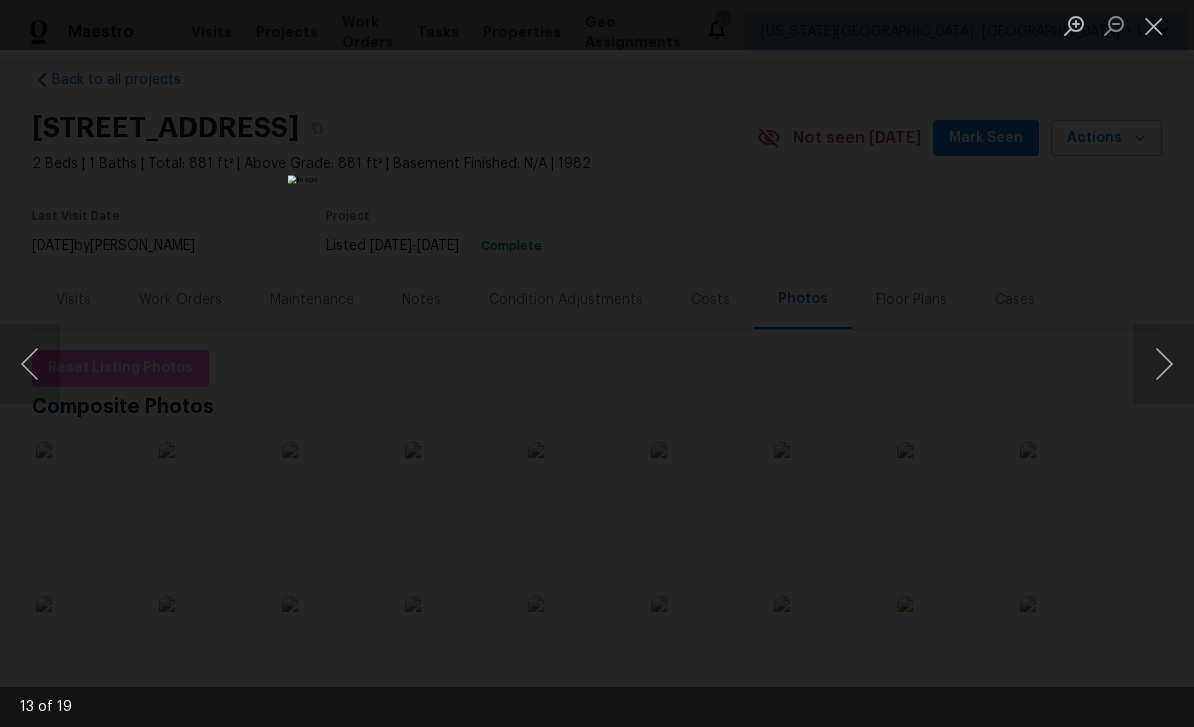 click at bounding box center [30, 364] 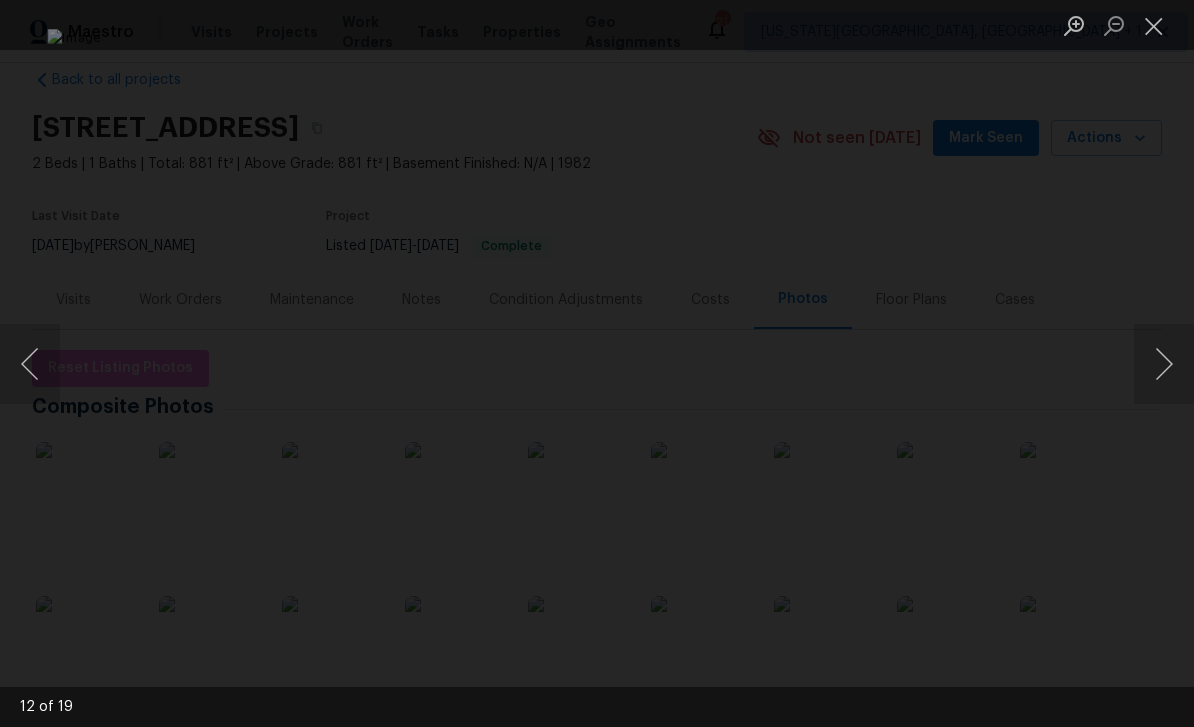 click at bounding box center (30, 364) 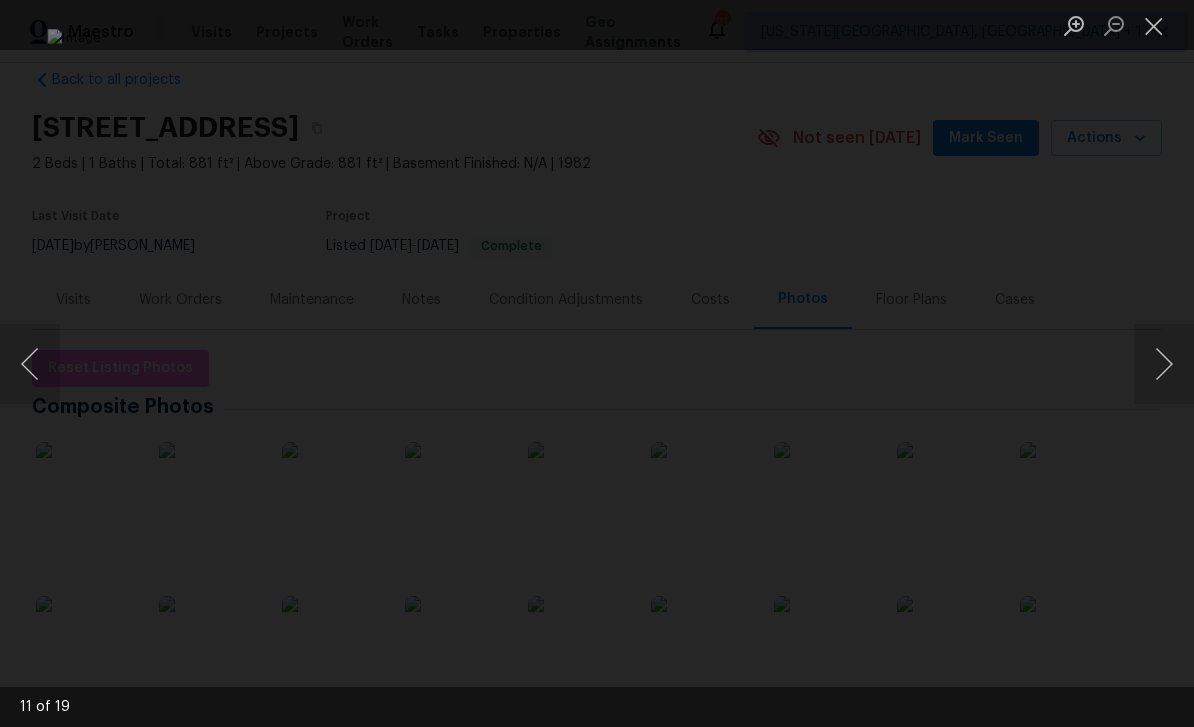 click at bounding box center (1164, 364) 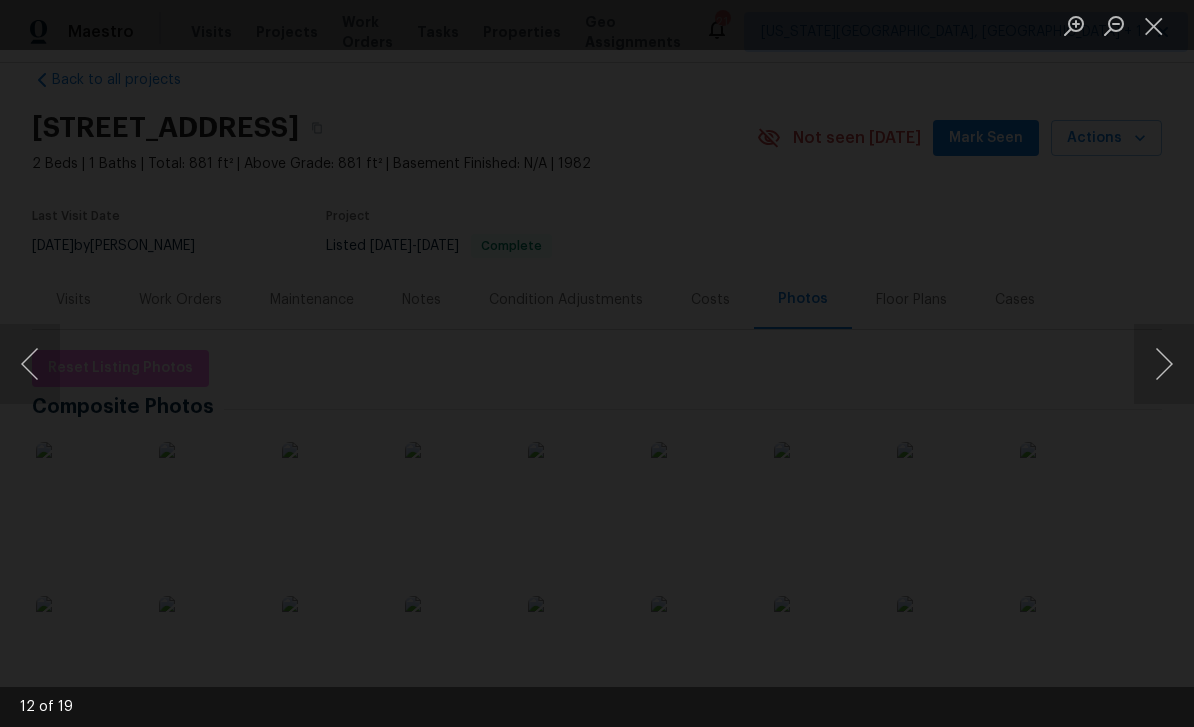 click at bounding box center (981, 304) 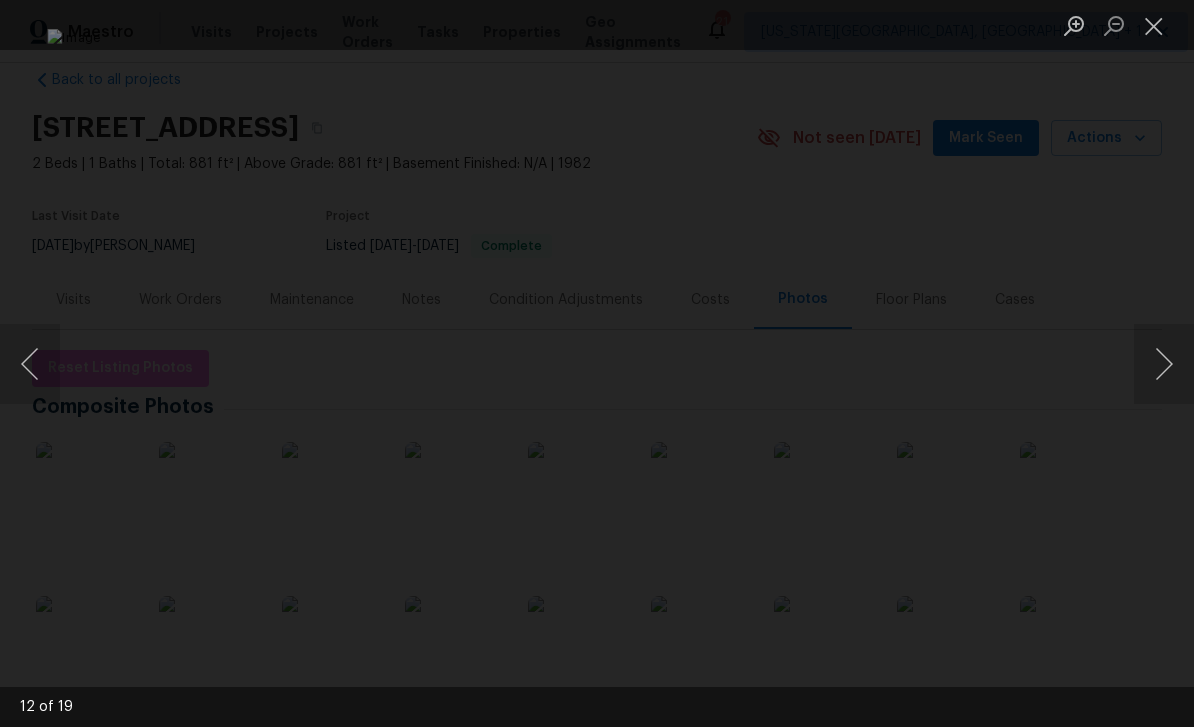 click at bounding box center [597, 363] 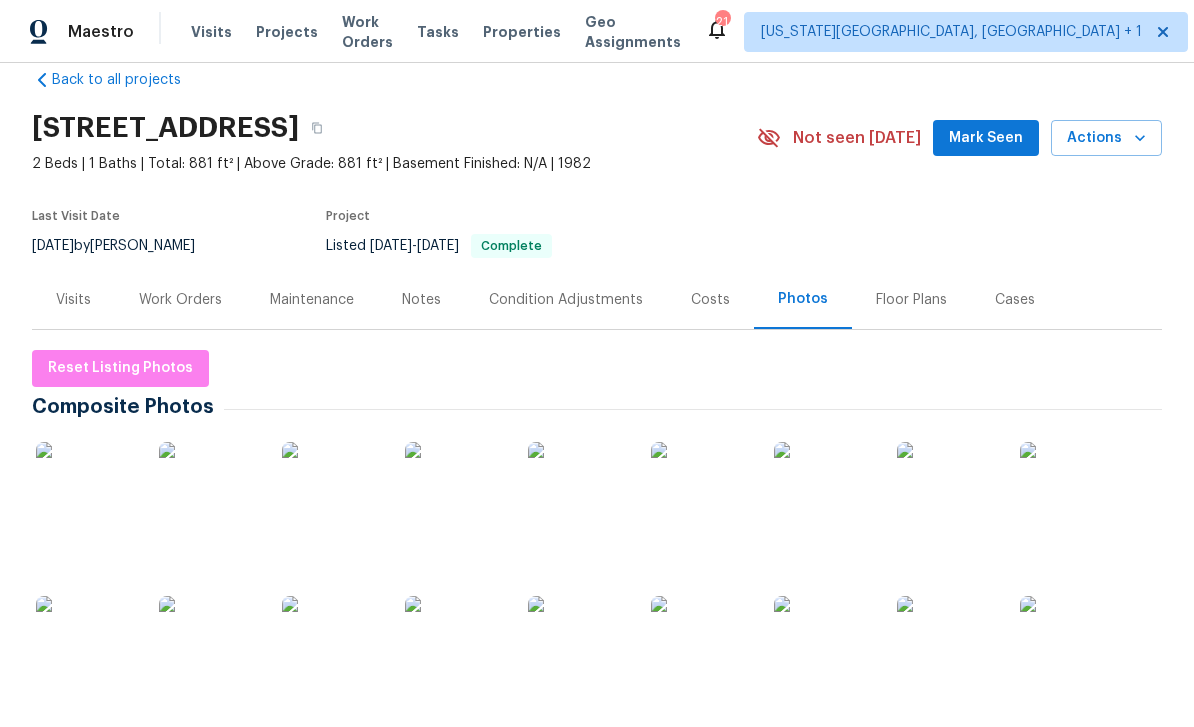 click on "Notes" at bounding box center (421, 299) 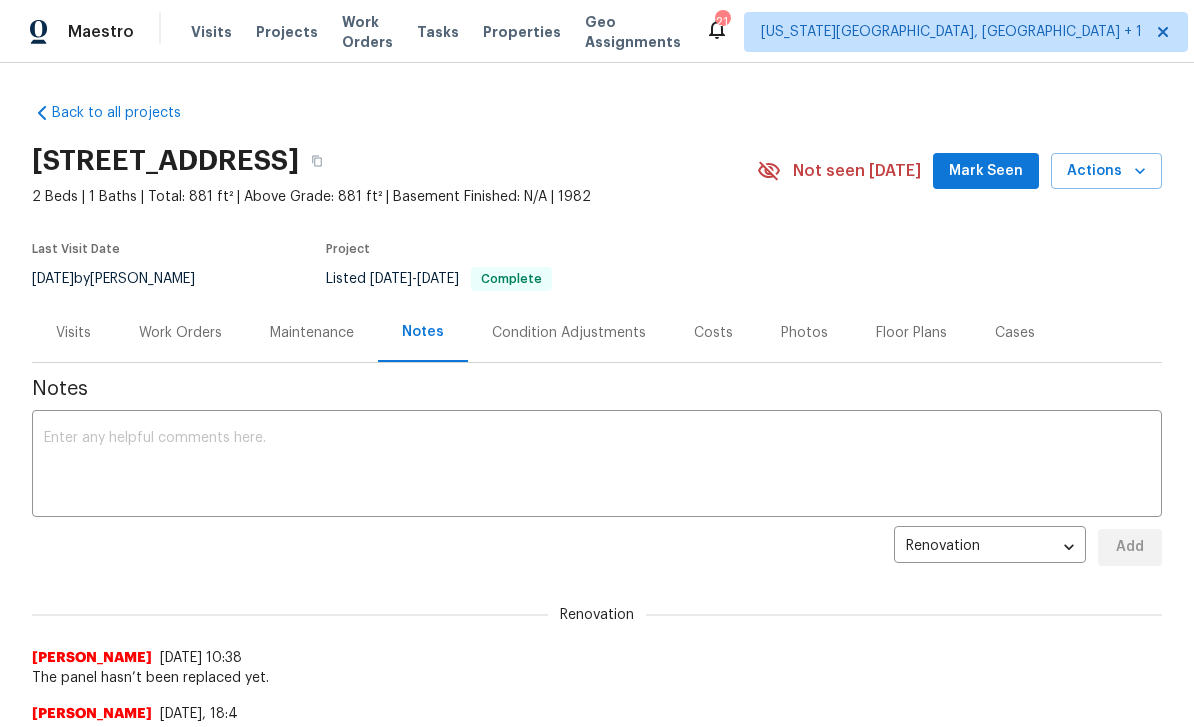 scroll, scrollTop: 0, scrollLeft: 0, axis: both 